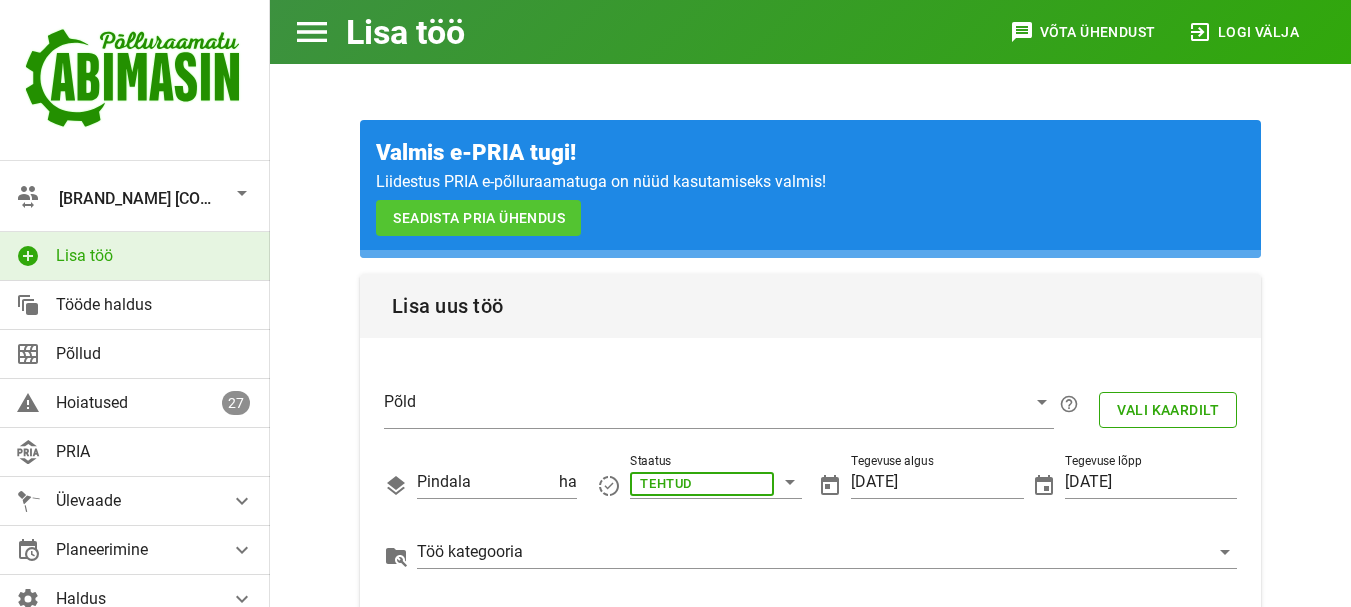 scroll, scrollTop: 32, scrollLeft: 0, axis: vertical 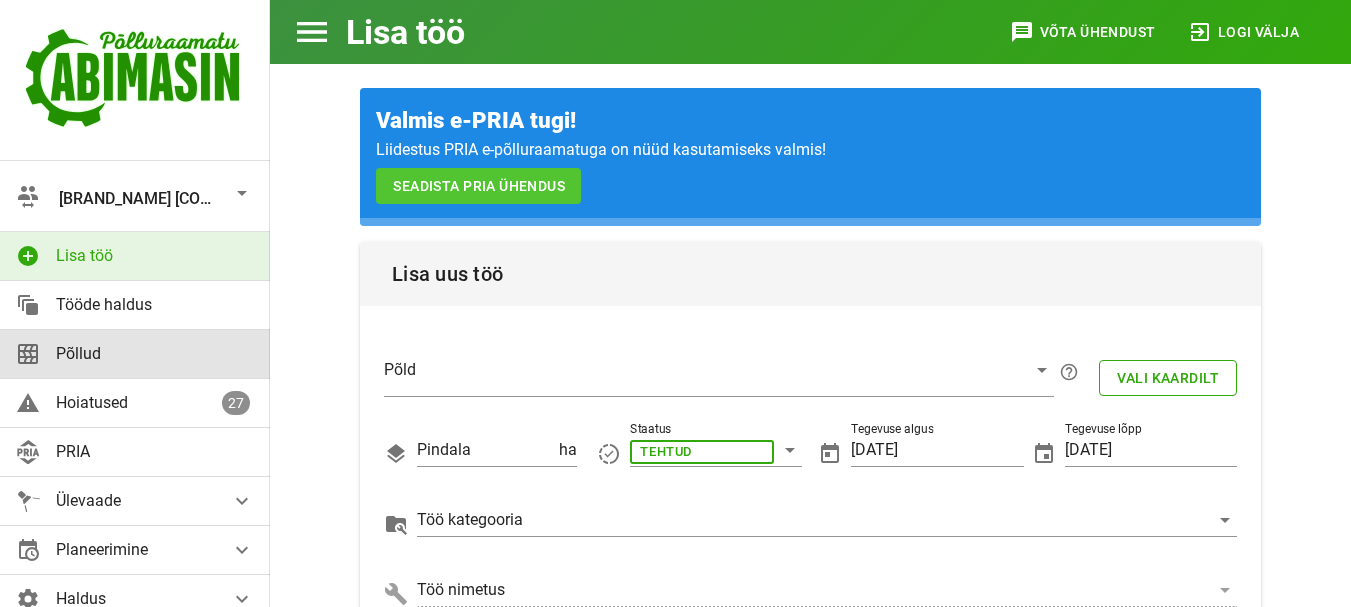 click on "Põllud" at bounding box center [155, 353] 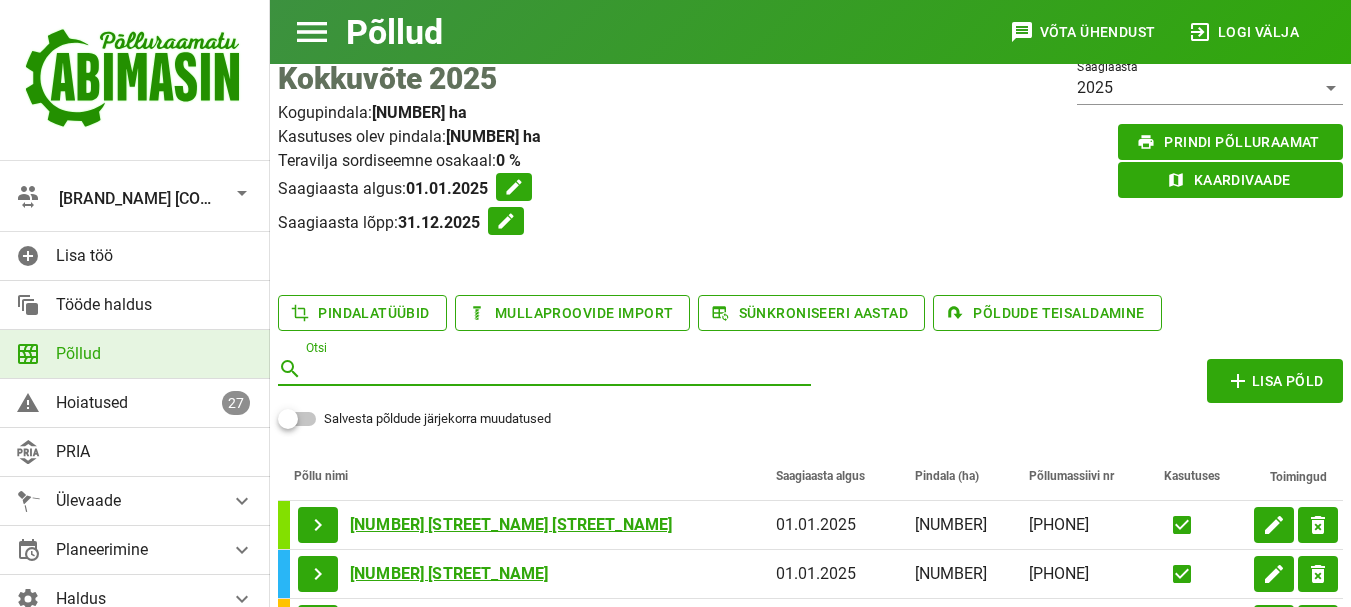 click on "Otsi" at bounding box center (556, 369) 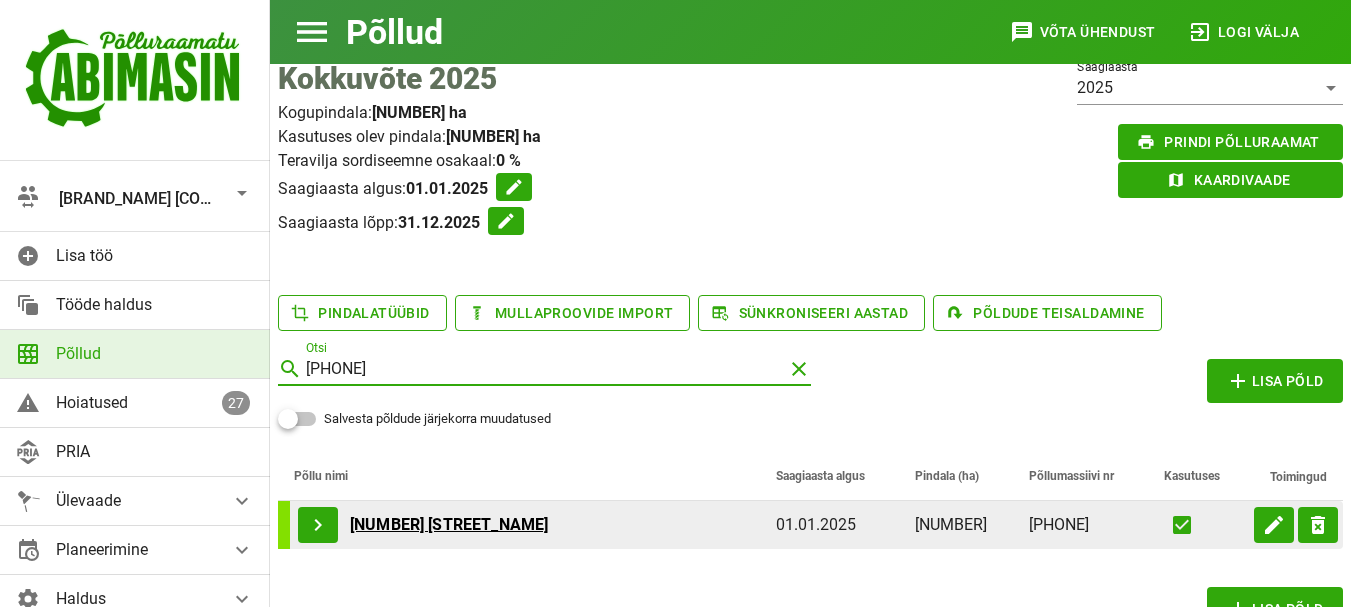 type on "[PHONE]" 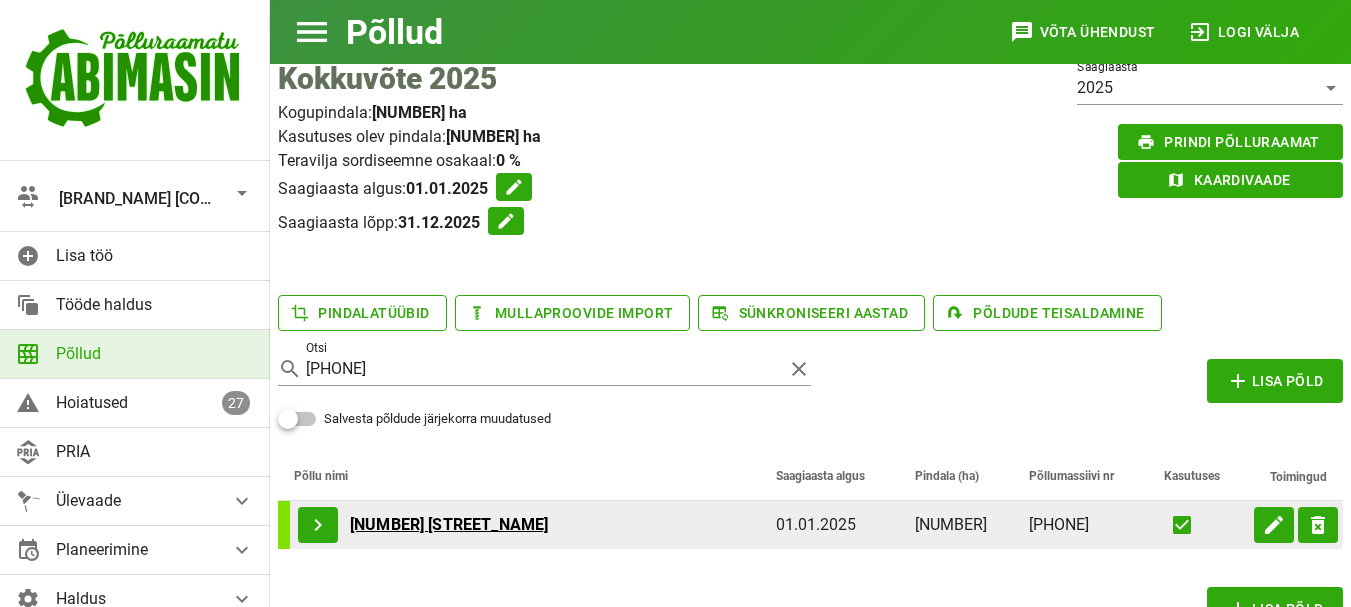 click on "[NUMBER] [STREET_NAME]" at bounding box center (449, 525) 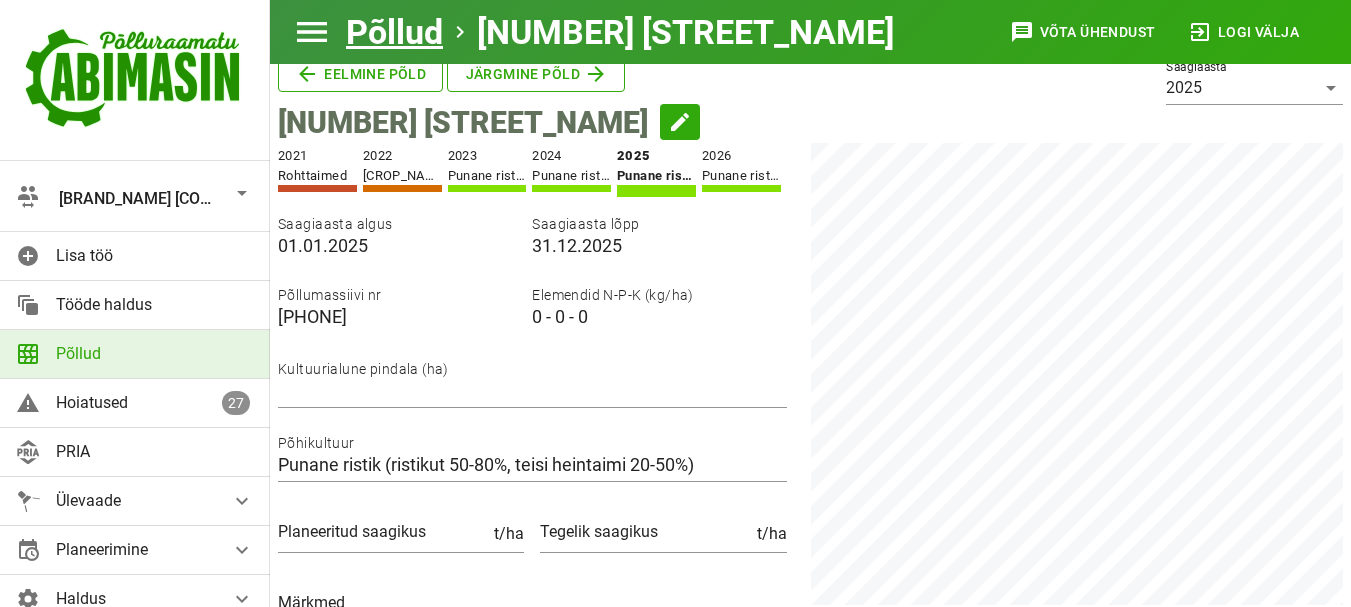 scroll, scrollTop: 0, scrollLeft: 0, axis: both 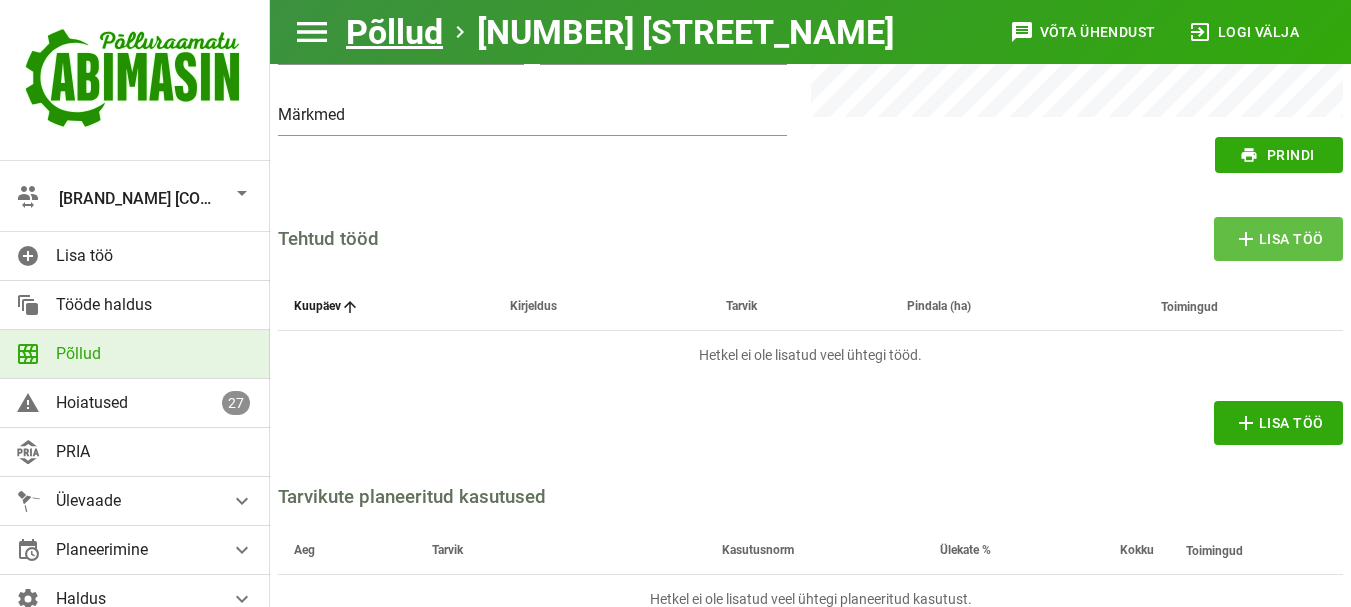 click on "add  Lisa töö" at bounding box center (1279, 239) 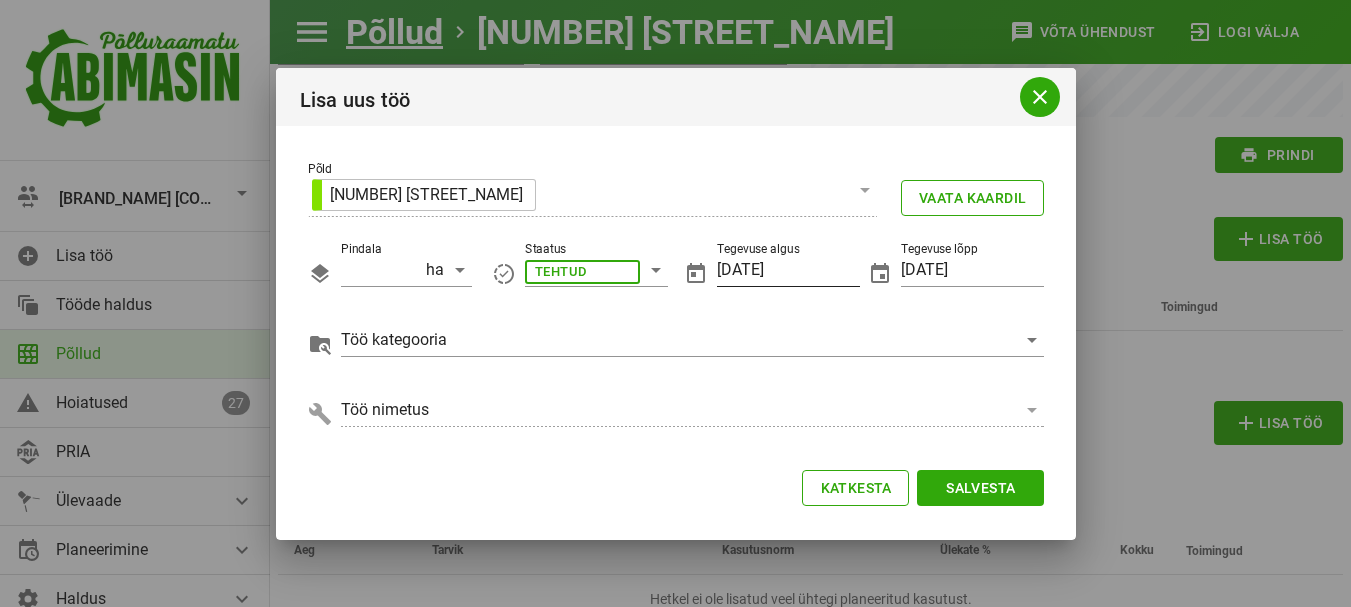 click on "[DATE]" at bounding box center (788, 270) 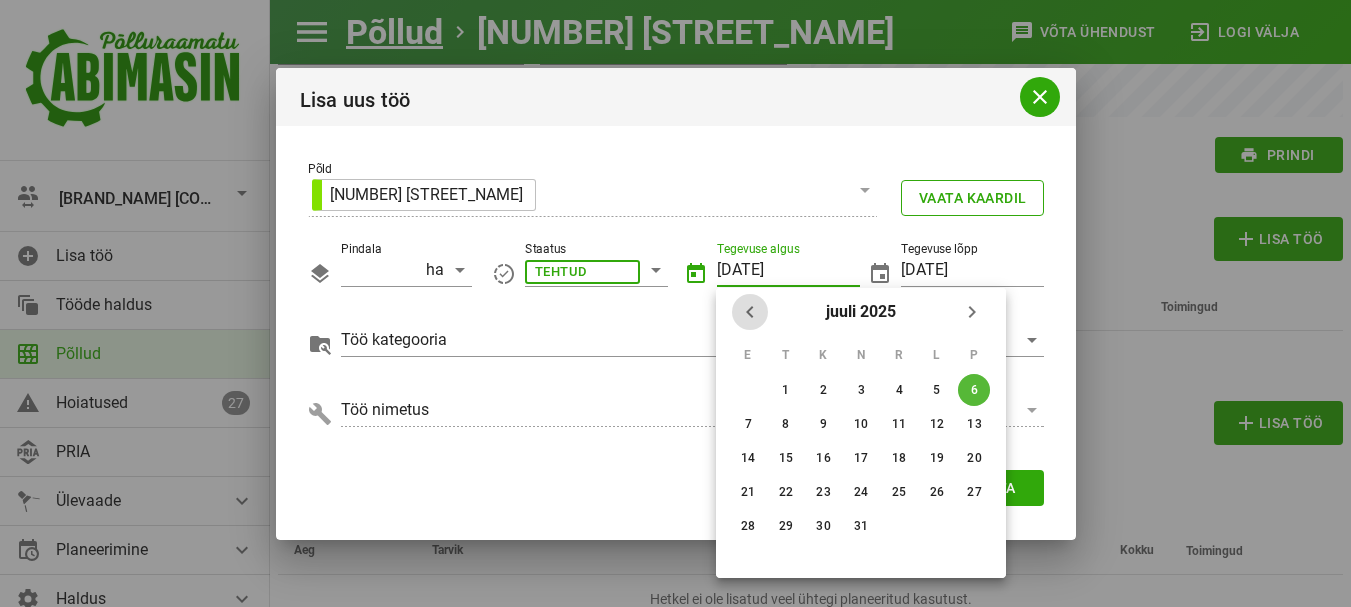 click at bounding box center (750, 312) 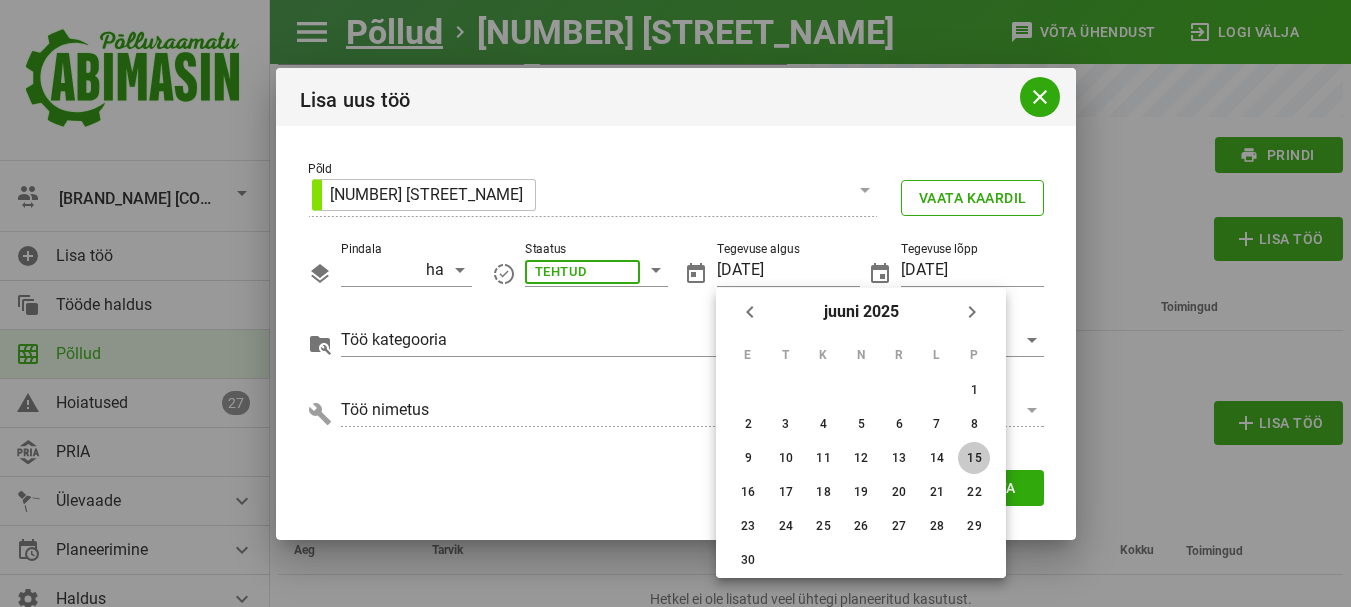click on "15" at bounding box center [974, 390] 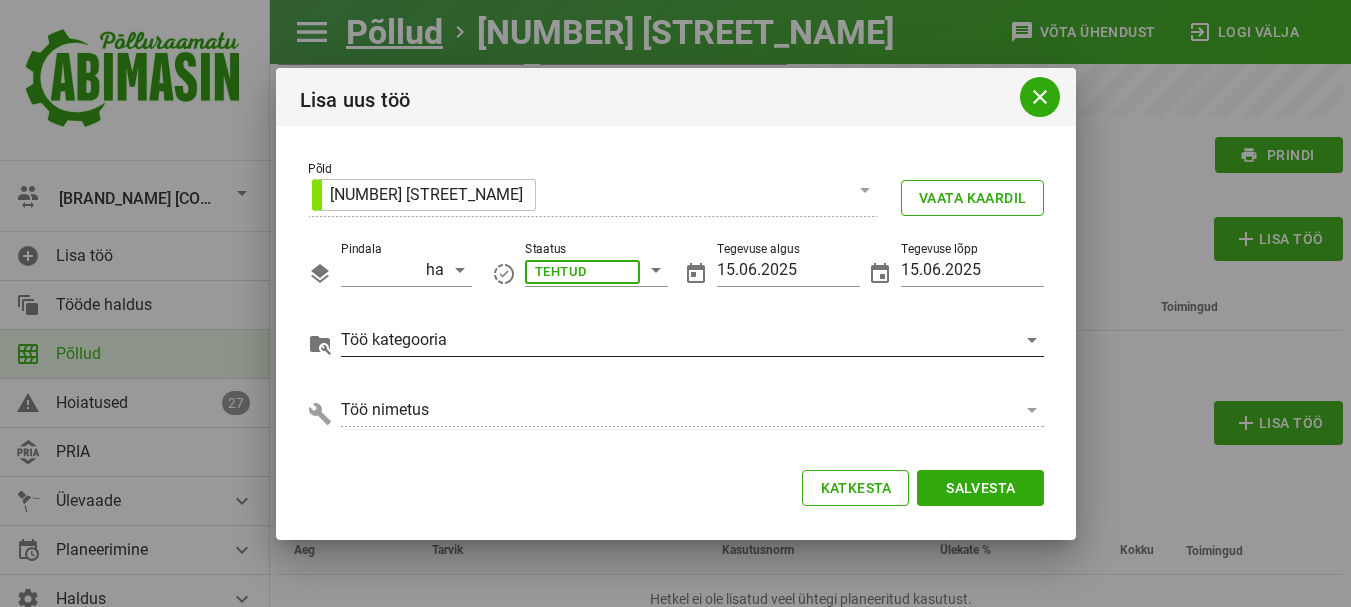 click at bounding box center [582, 270] 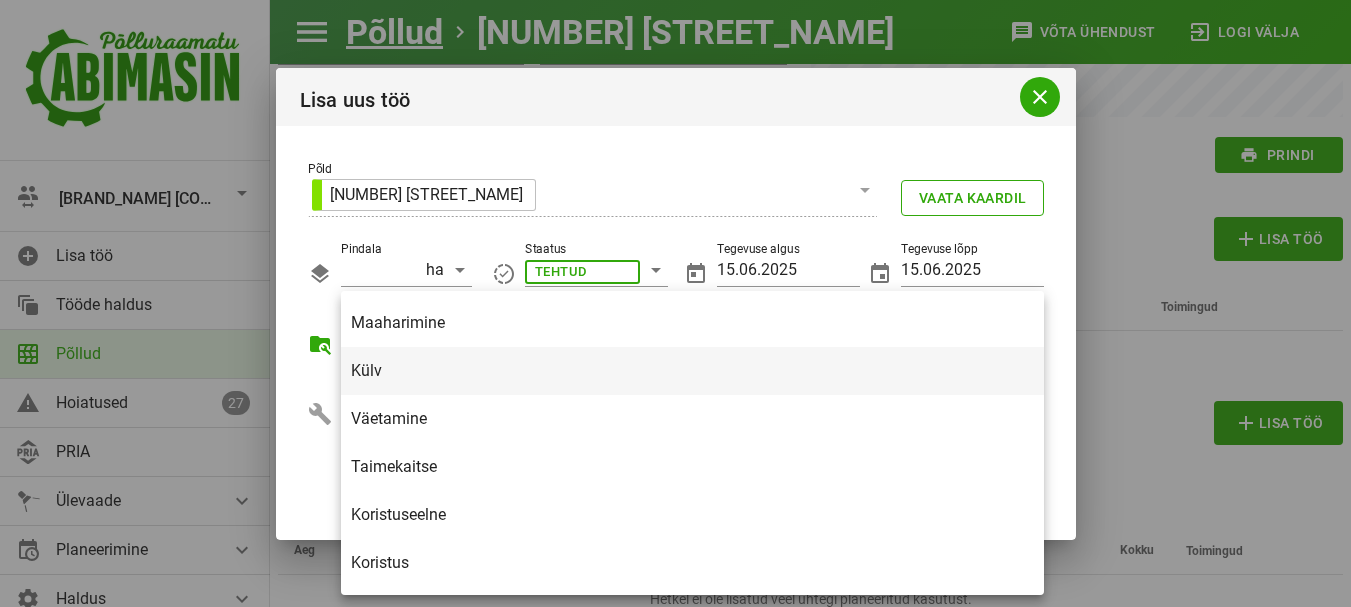 click on "Külv" at bounding box center [692, 370] 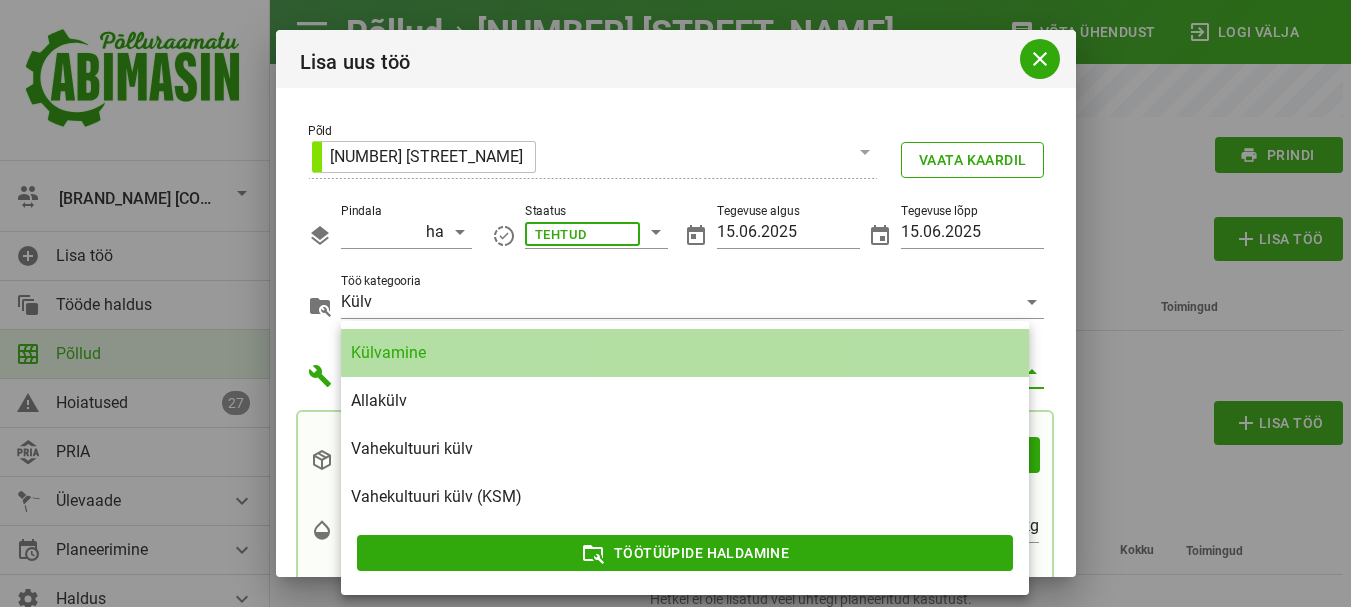 click on "Külvamine" at bounding box center [685, 352] 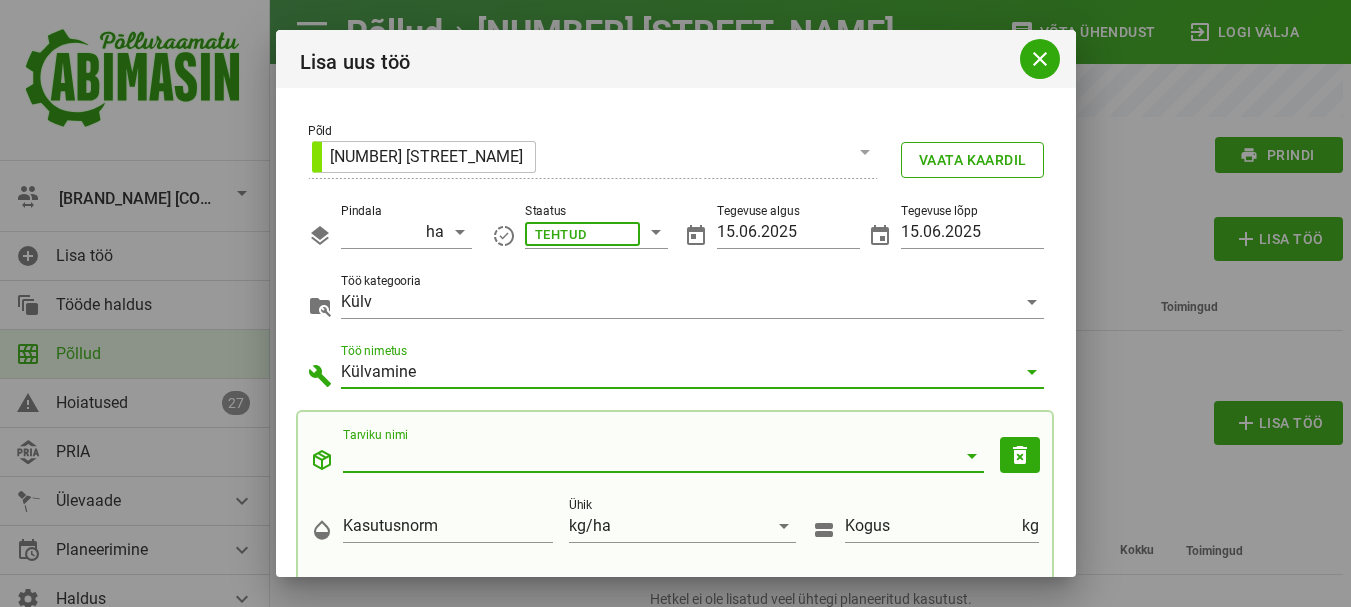 click on "Tarviku nimi" at bounding box center (649, 456) 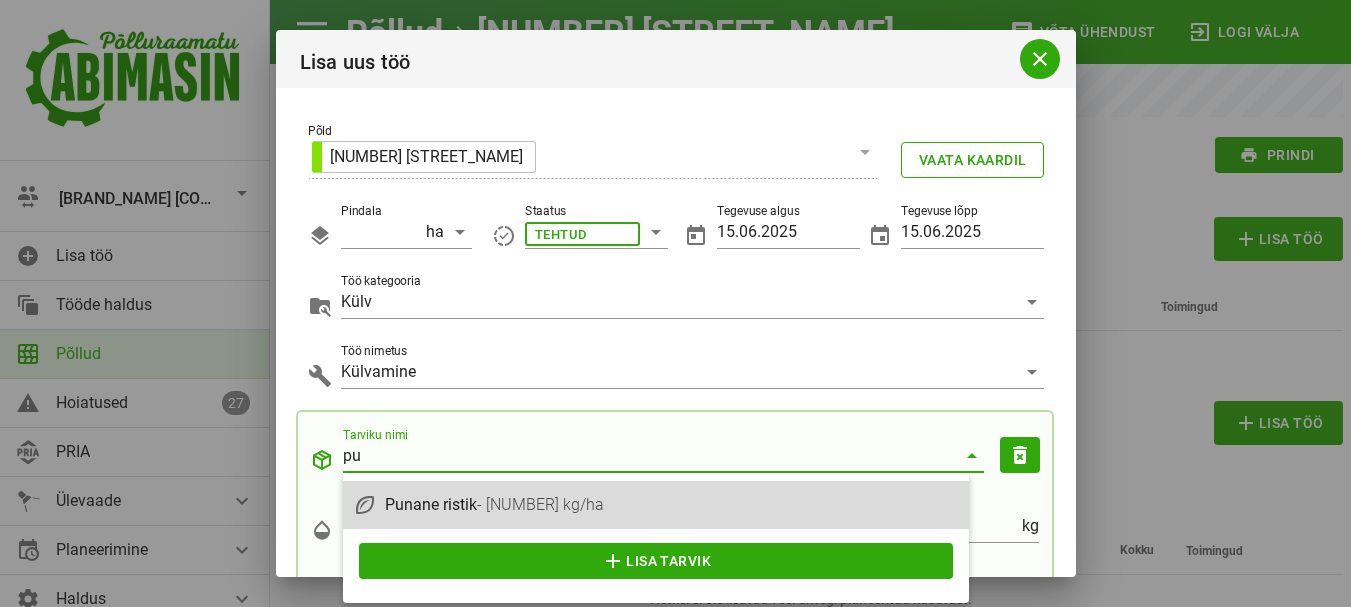click on "- [NUMBER] kg/ha" at bounding box center (540, 504) 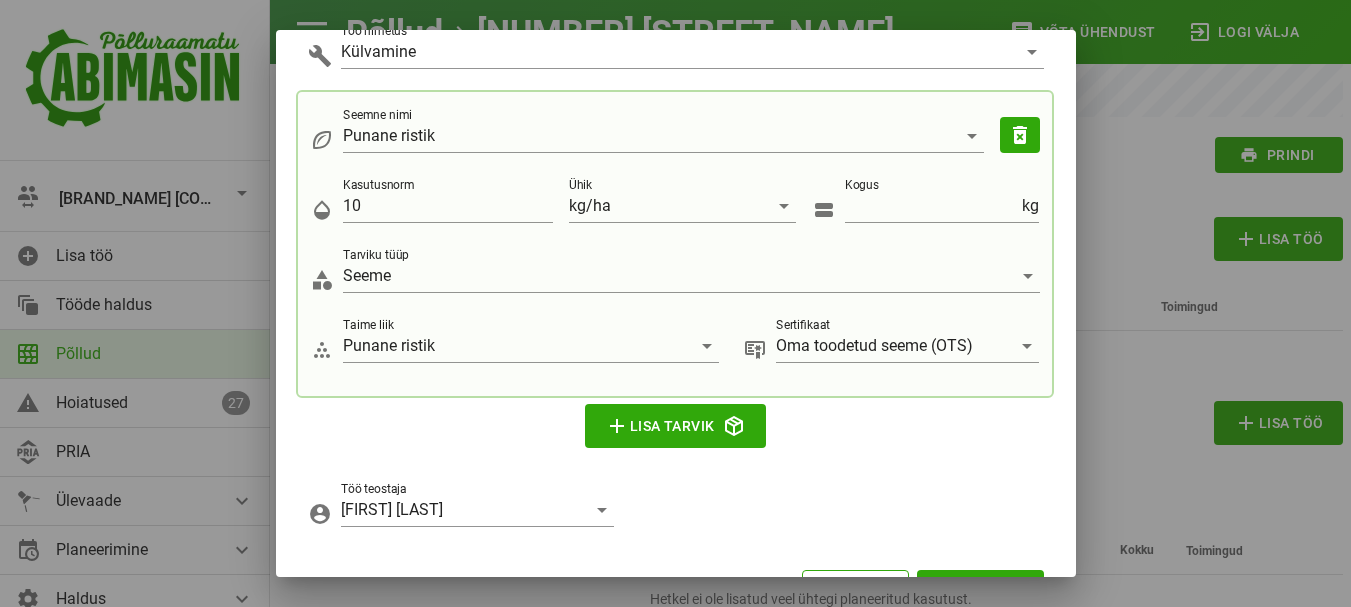 scroll, scrollTop: 360, scrollLeft: 0, axis: vertical 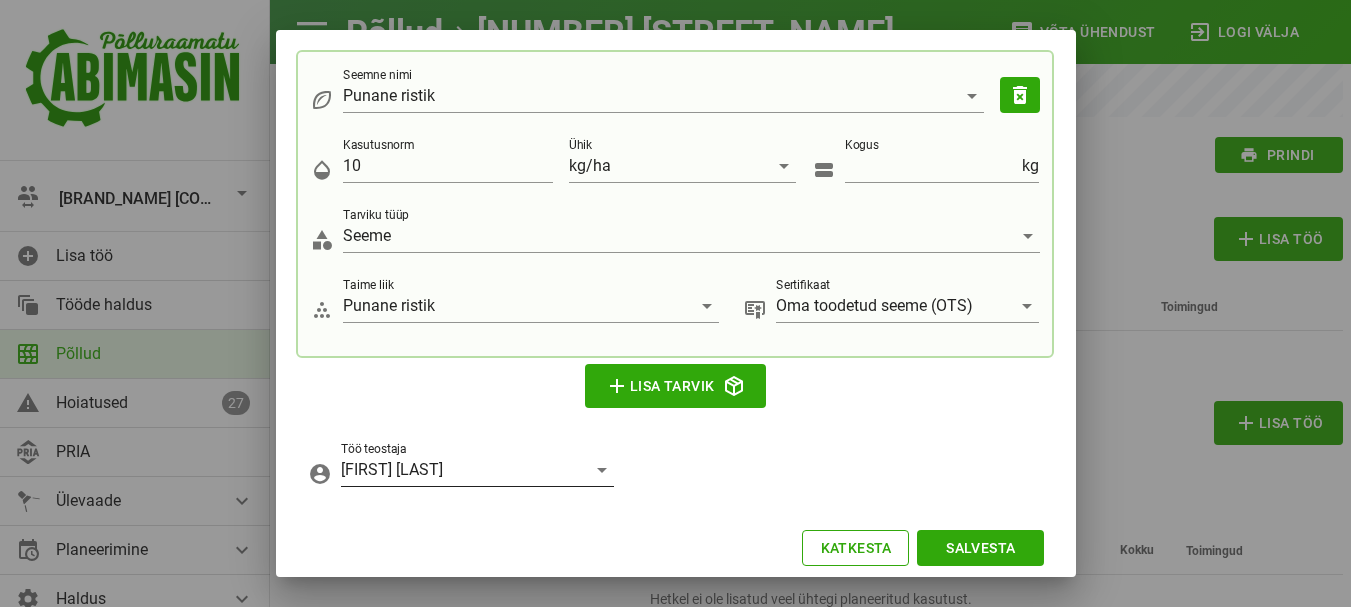 click at bounding box center [602, 470] 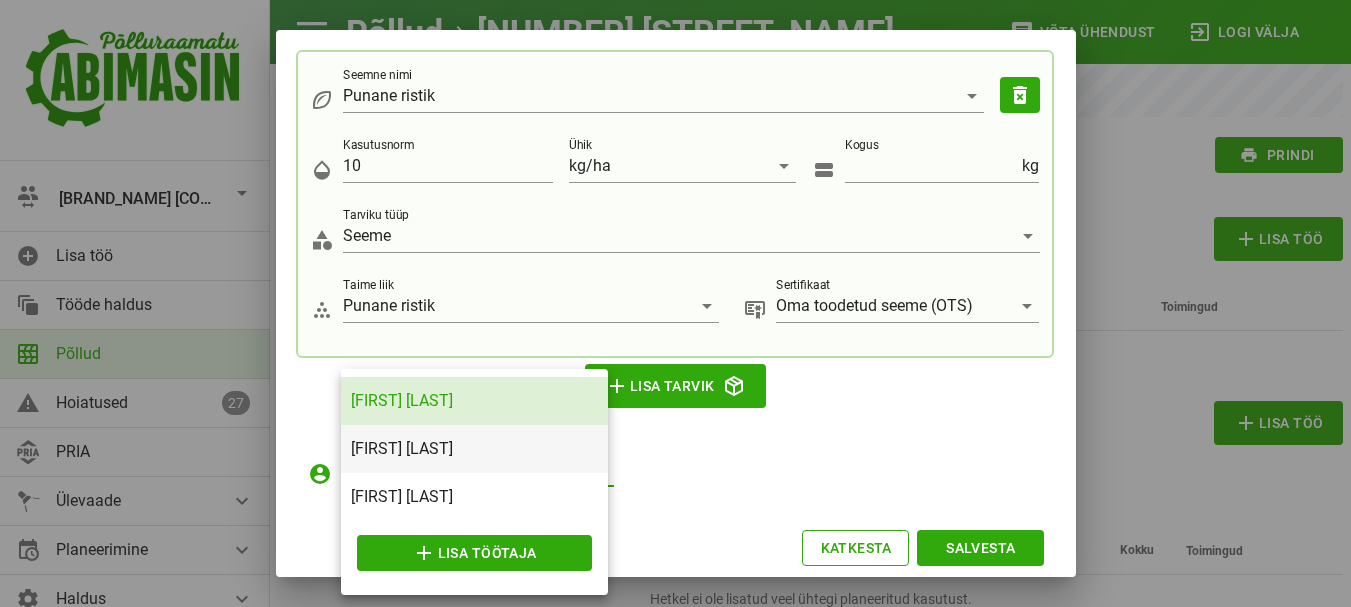 click on "[FIRST] [LAST]" at bounding box center (474, 448) 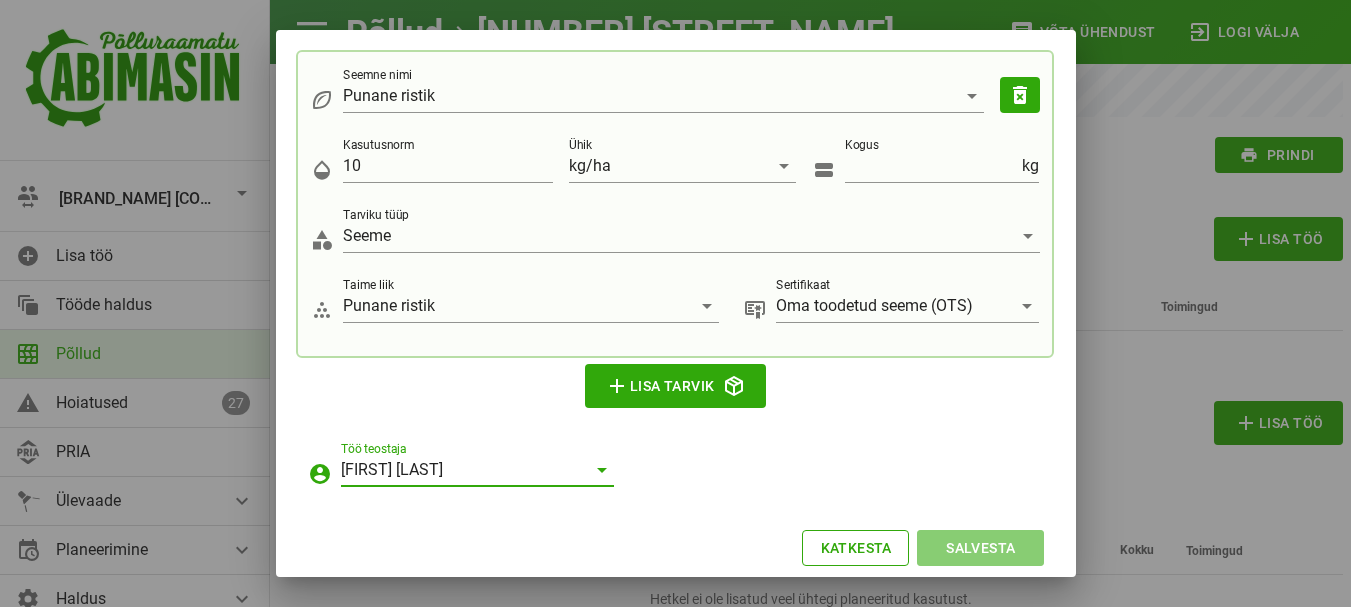 click on "Salvesta" at bounding box center (980, 548) 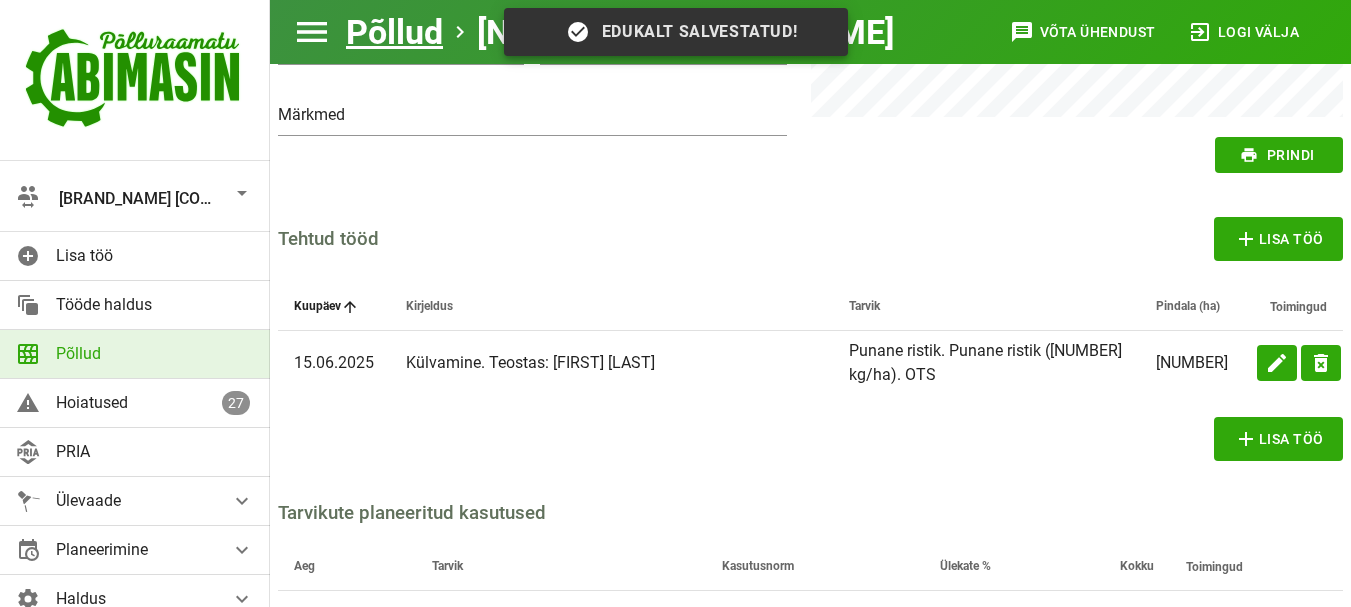 scroll, scrollTop: 0, scrollLeft: 0, axis: both 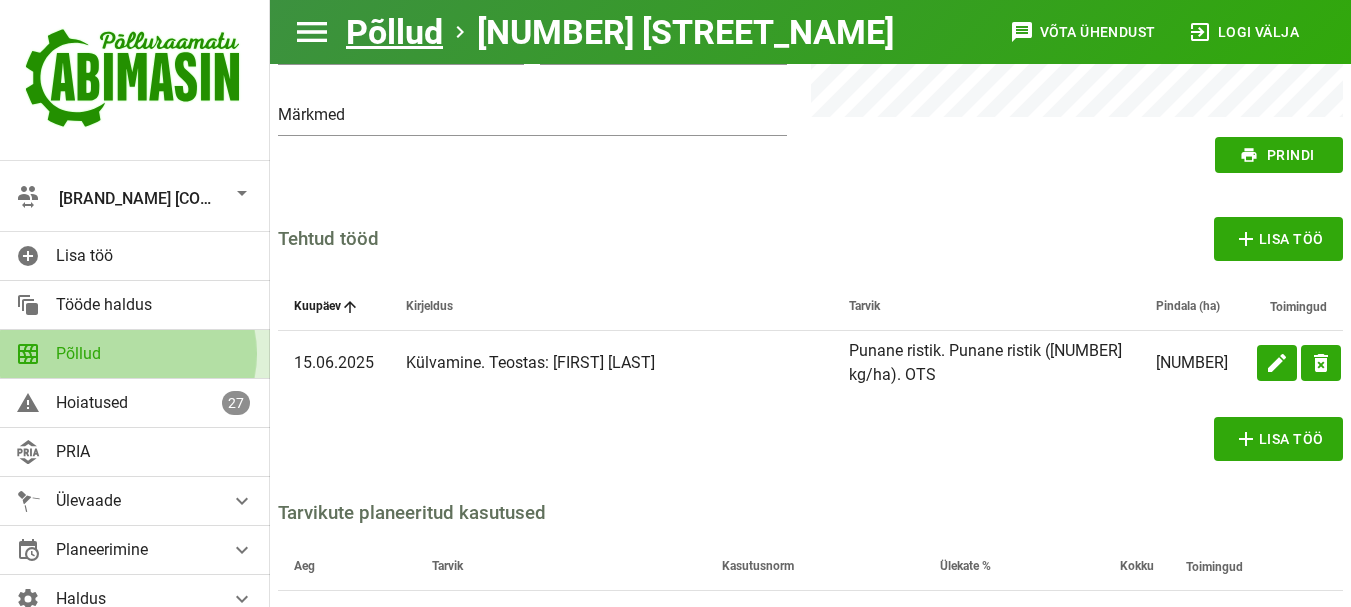 click on "Põllud" at bounding box center (155, 353) 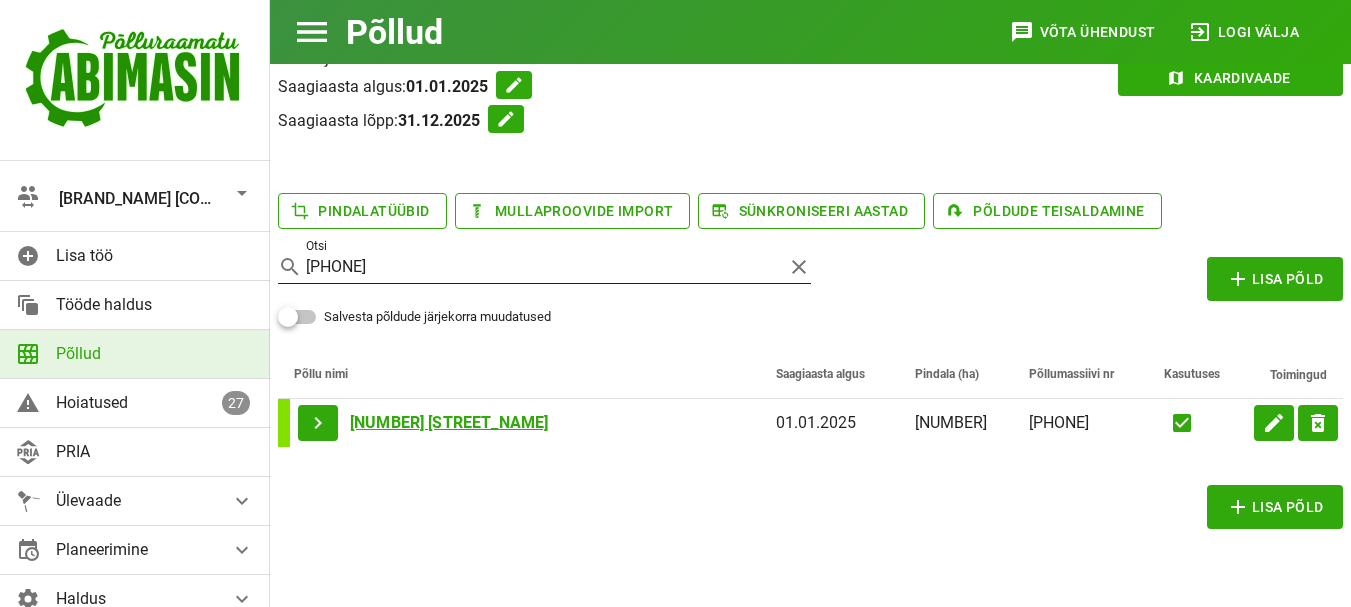 scroll, scrollTop: 134, scrollLeft: 0, axis: vertical 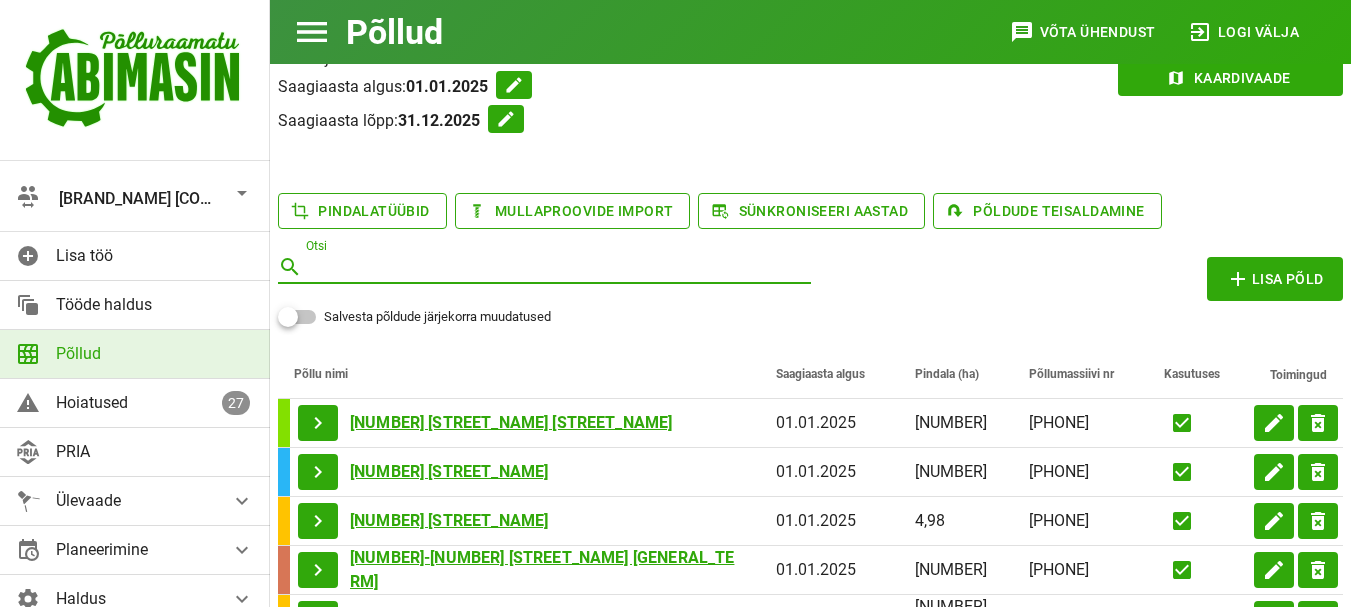 click on "Otsi" at bounding box center [556, 267] 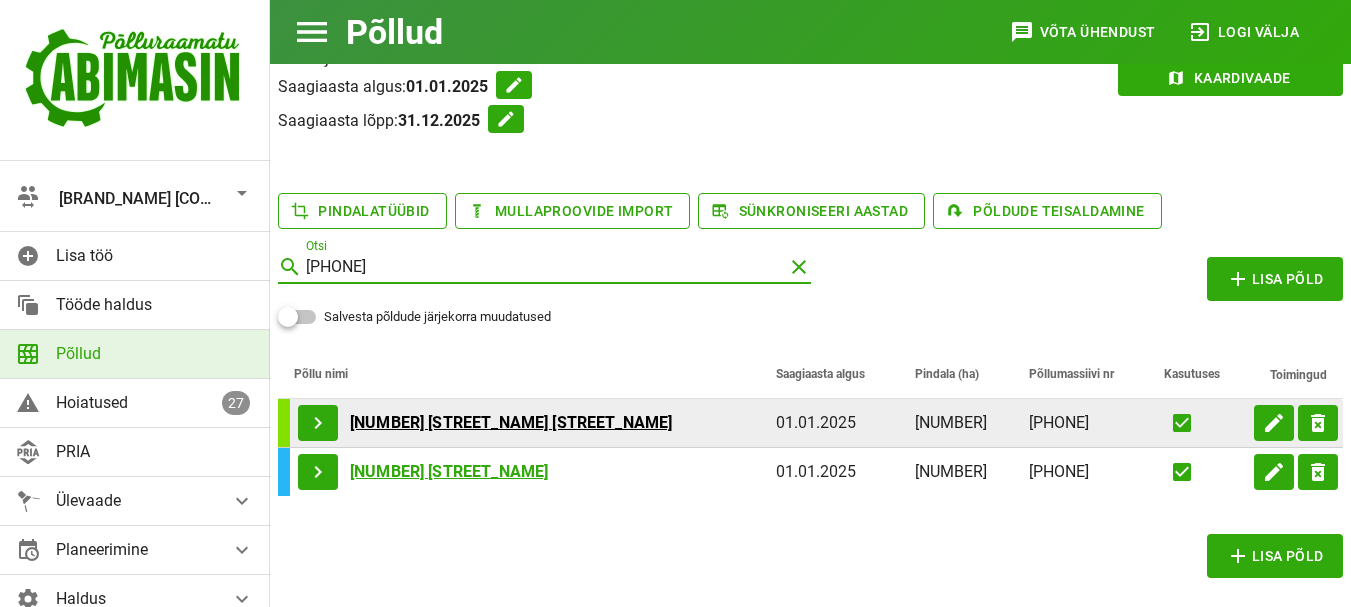 type on "[PHONE]" 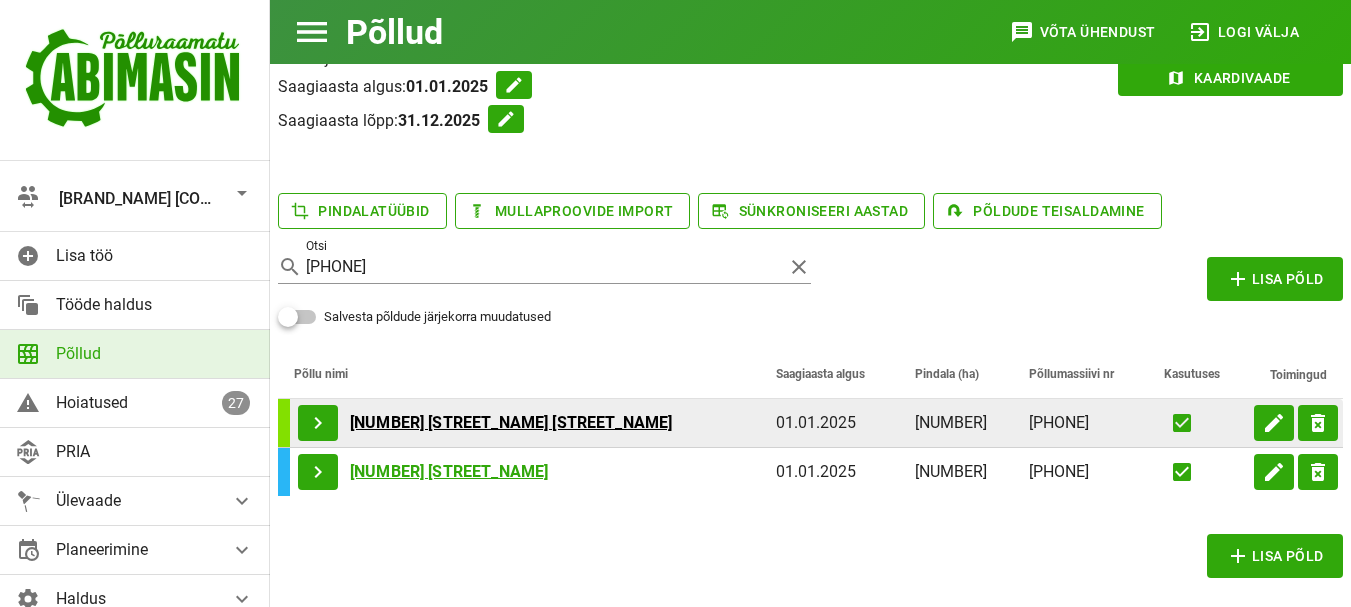 click on "[NUMBER] [STREET_NAME] [STREET_NAME]" at bounding box center [511, 423] 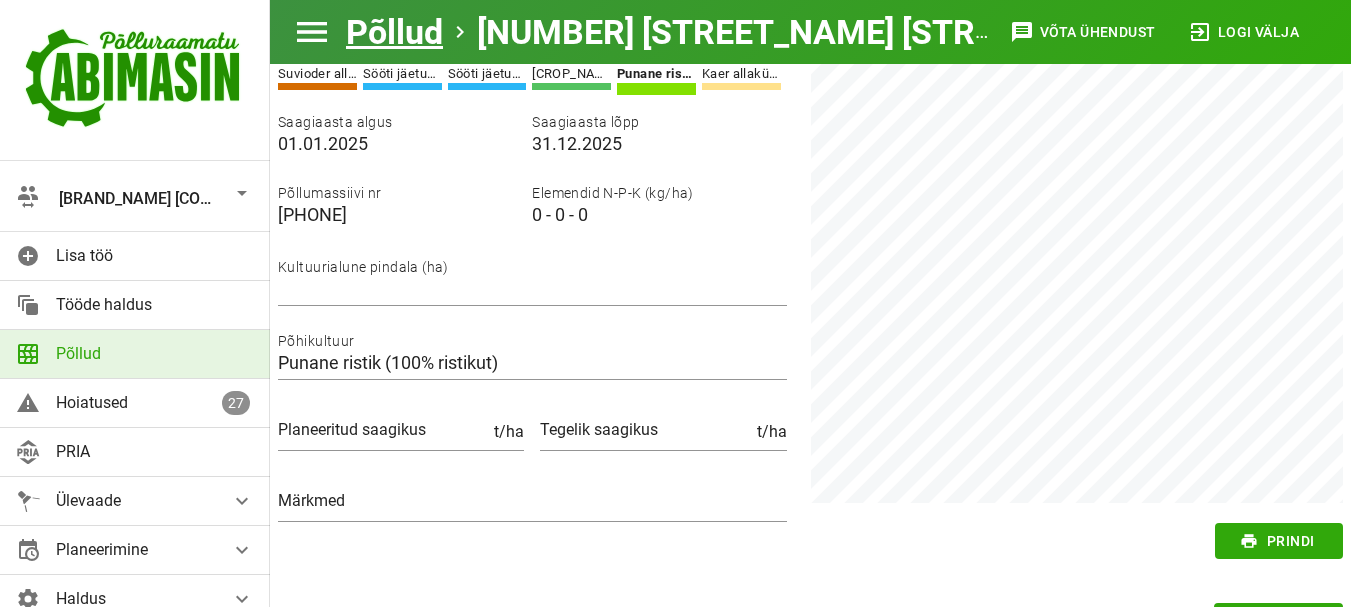 scroll, scrollTop: 0, scrollLeft: 0, axis: both 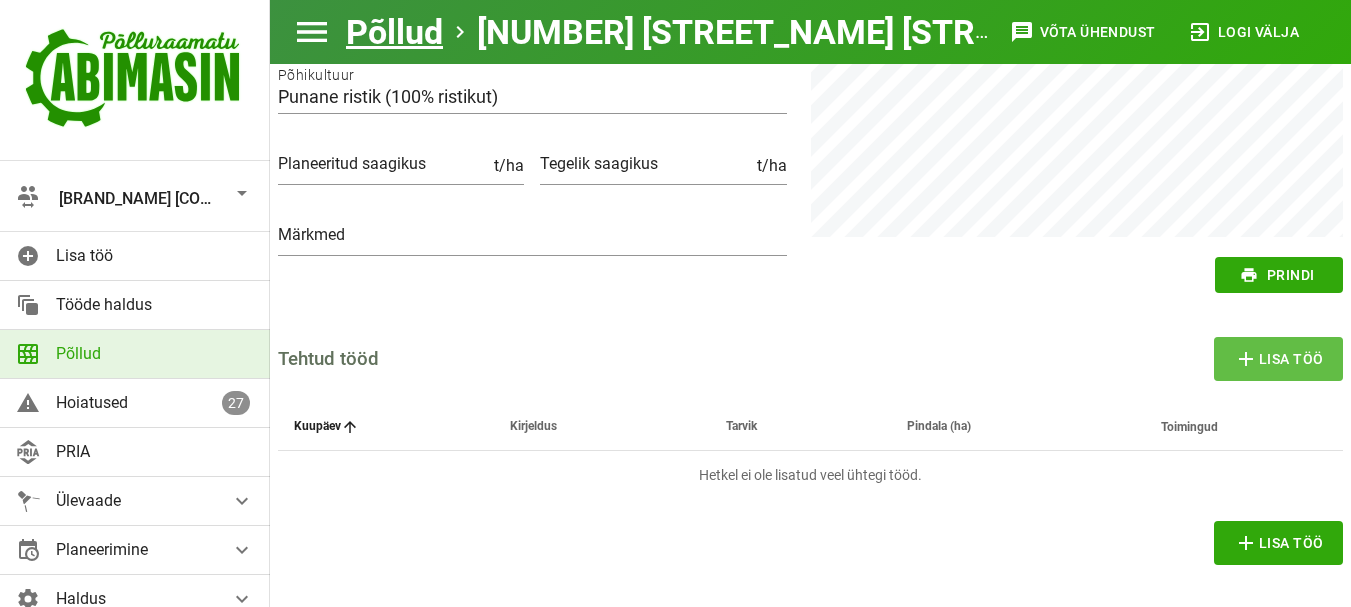 click on "add  Lisa töö" at bounding box center [1279, 359] 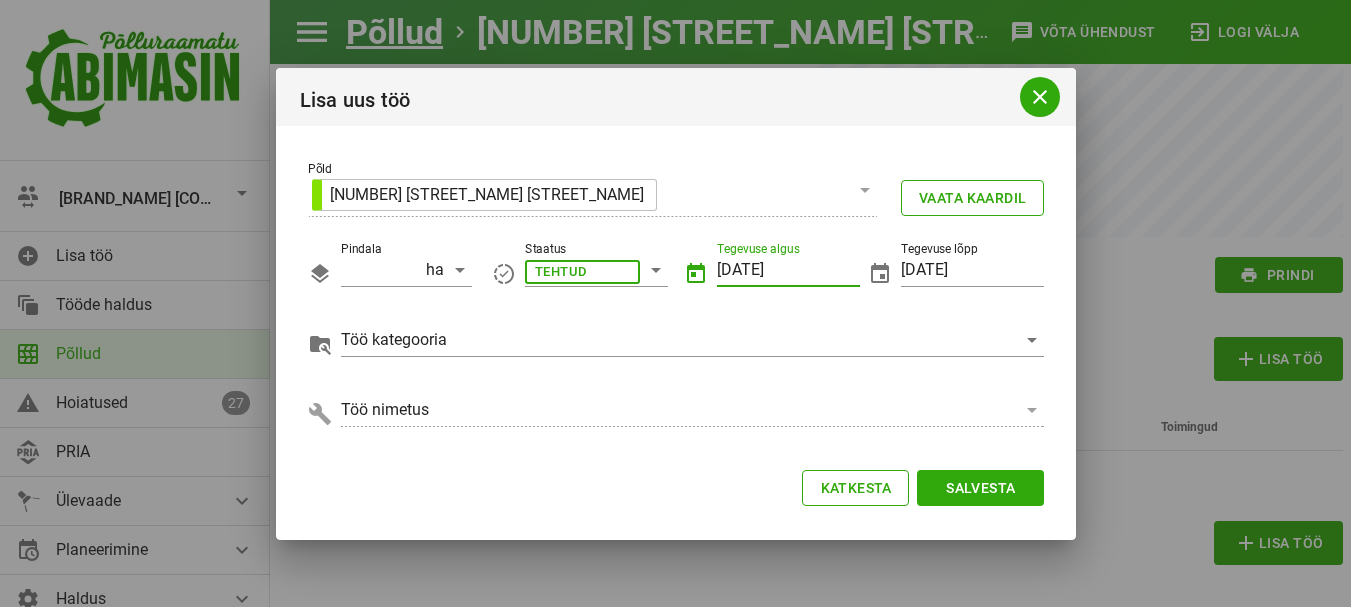 click on "[DATE]" at bounding box center [788, 270] 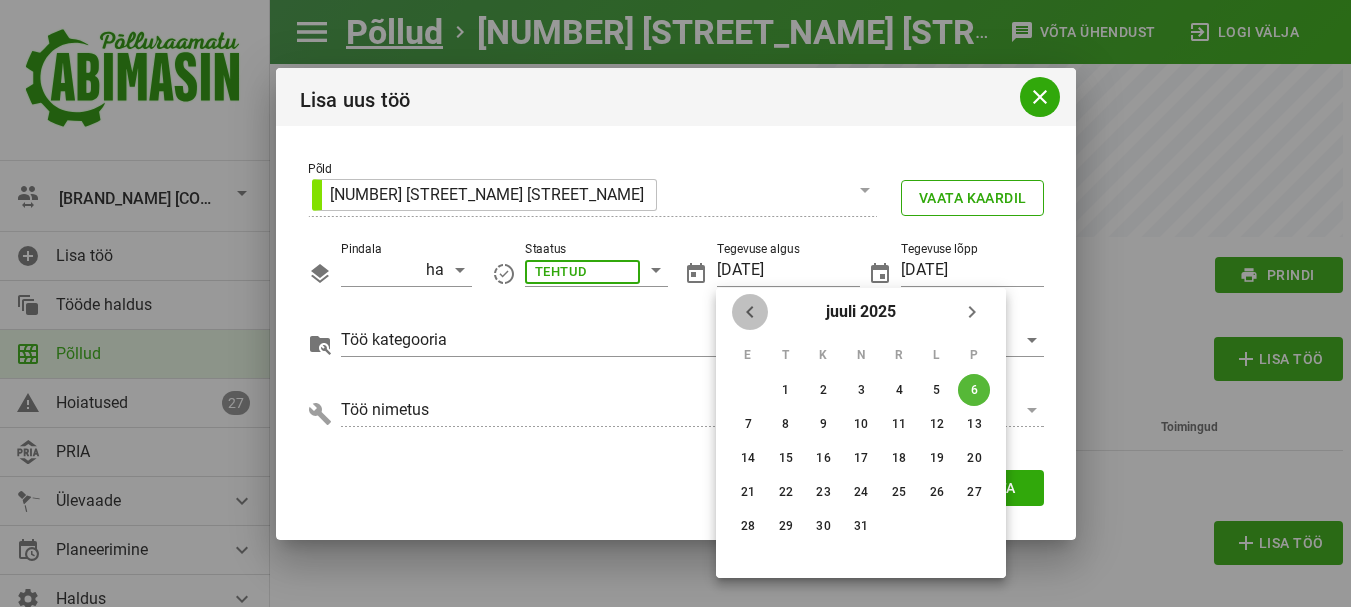 click at bounding box center (750, 312) 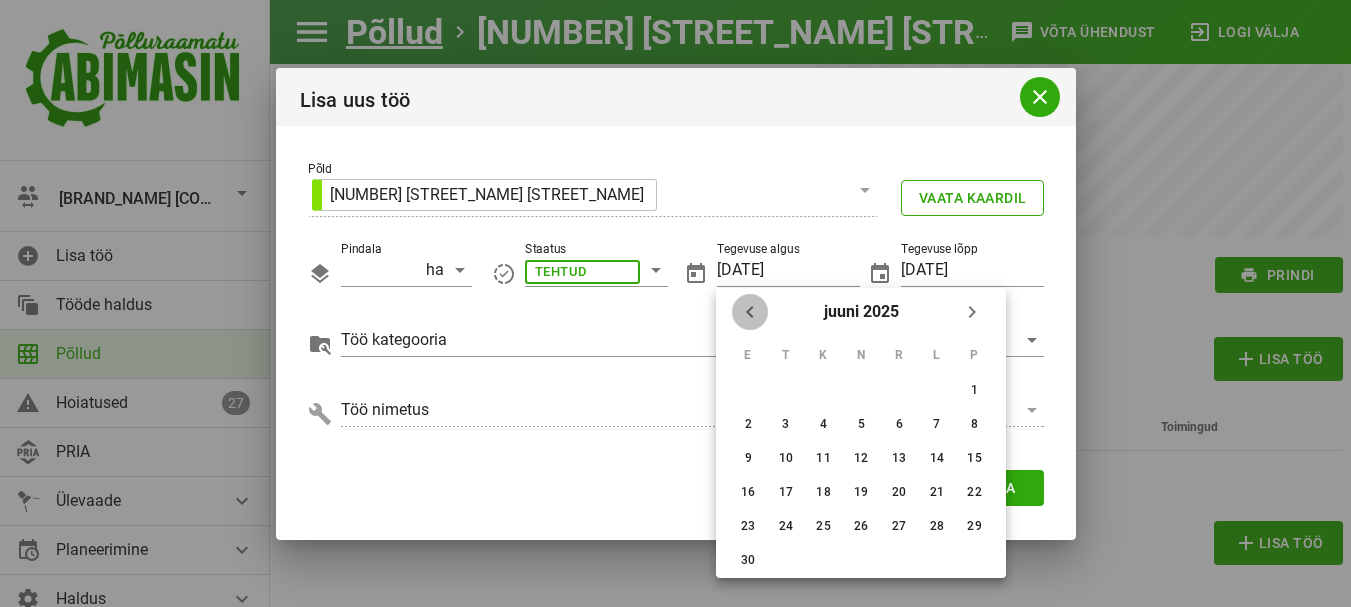 click at bounding box center [750, 312] 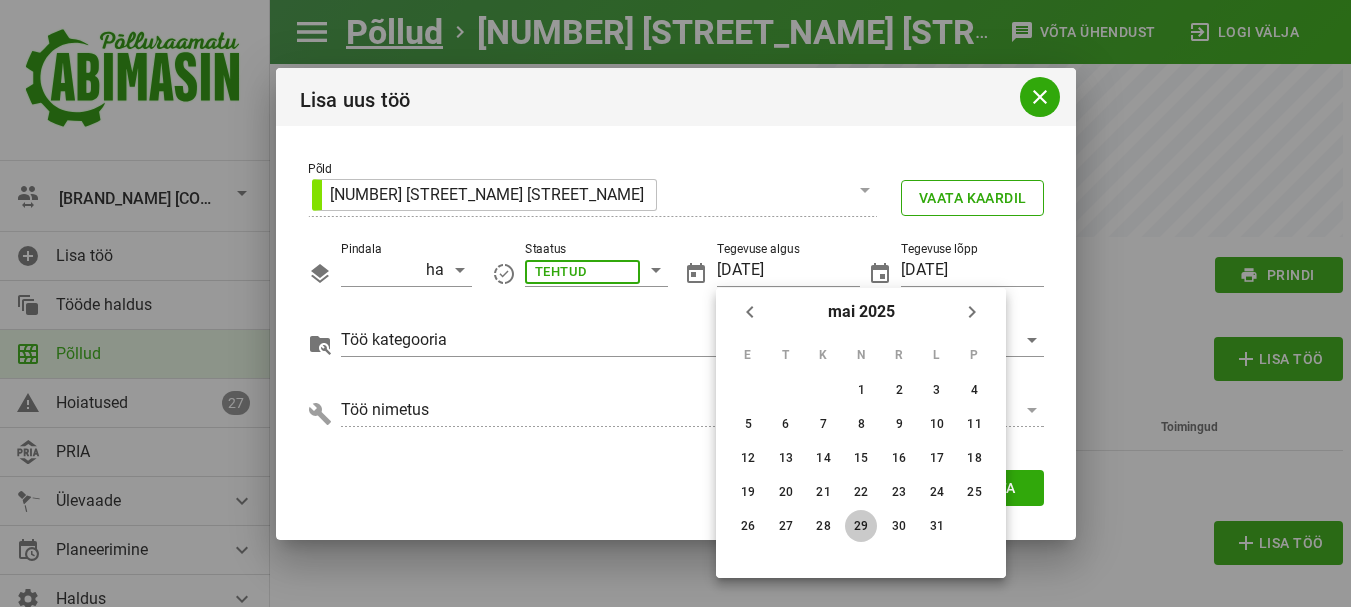 click on "29" at bounding box center [861, 390] 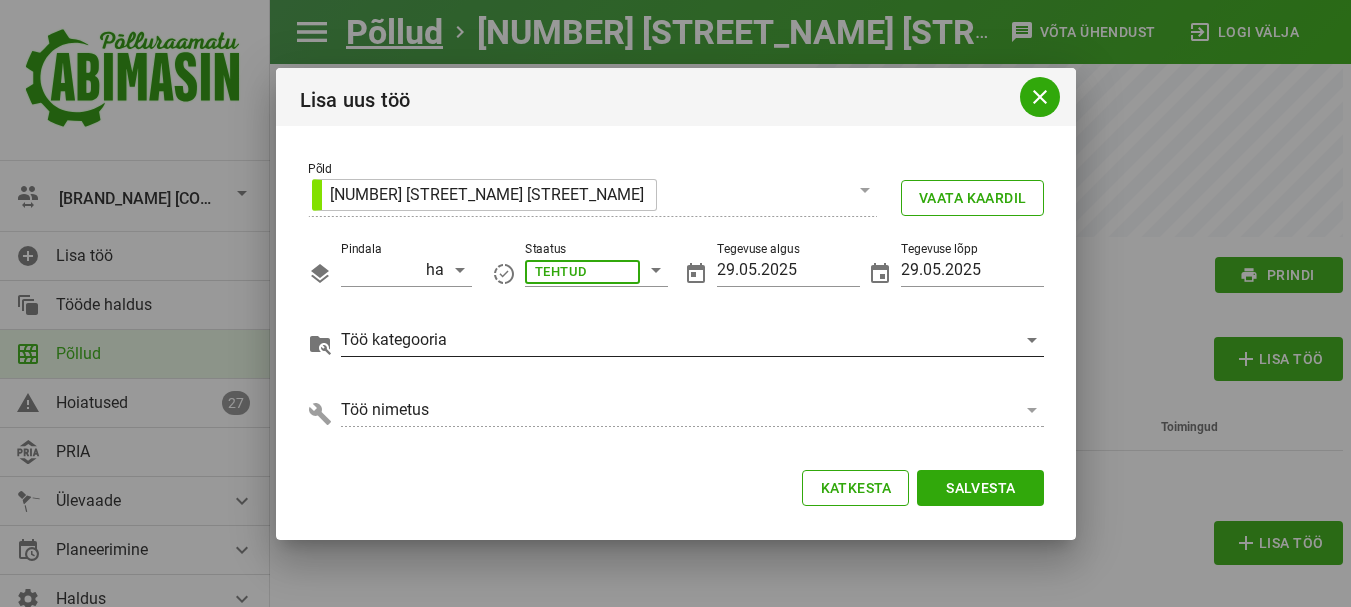 click at bounding box center [582, 270] 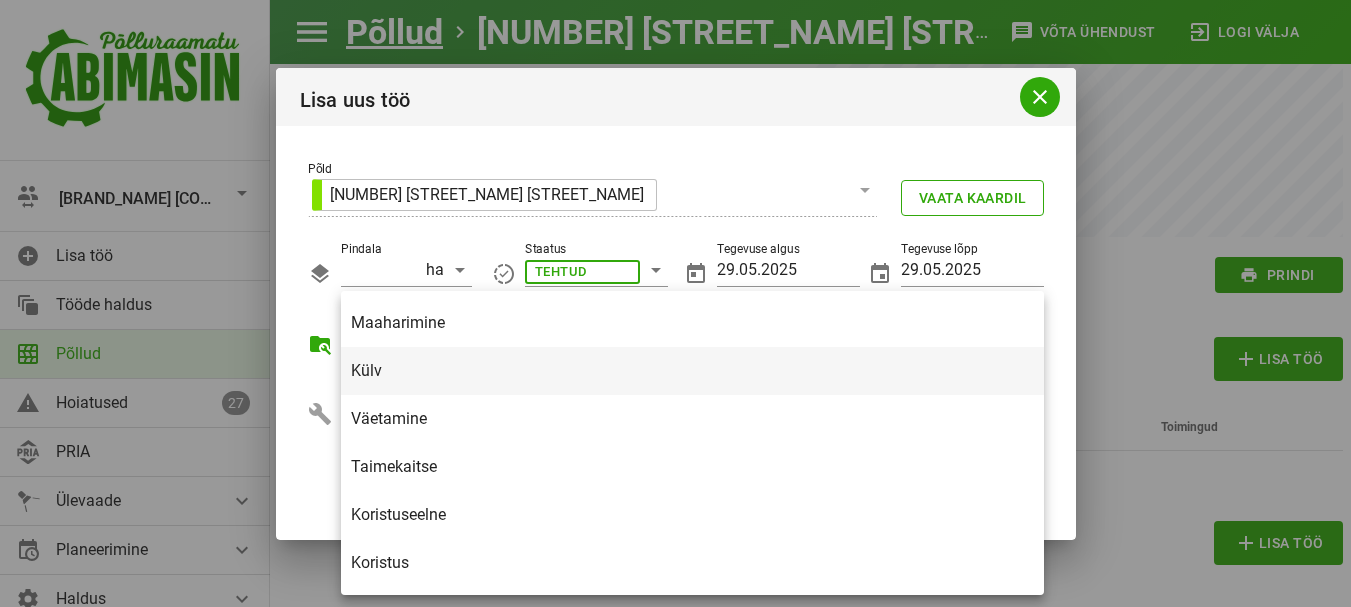 click on "Külv" at bounding box center (692, 370) 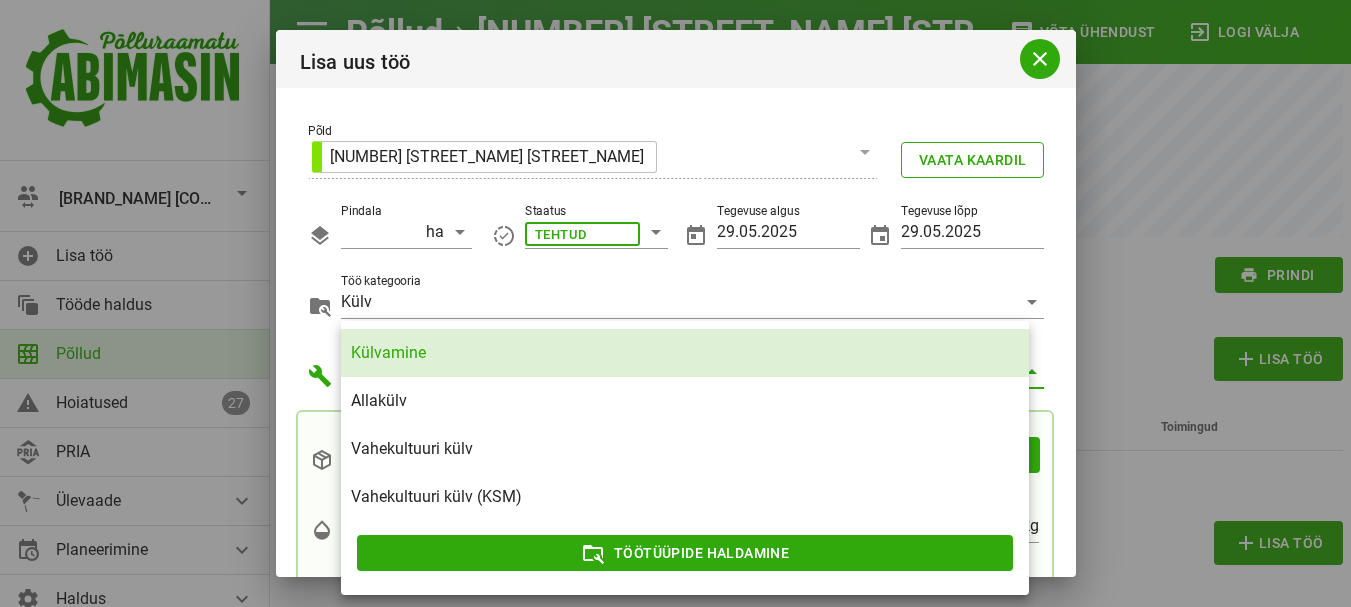 click on "Külvamine" at bounding box center (685, 352) 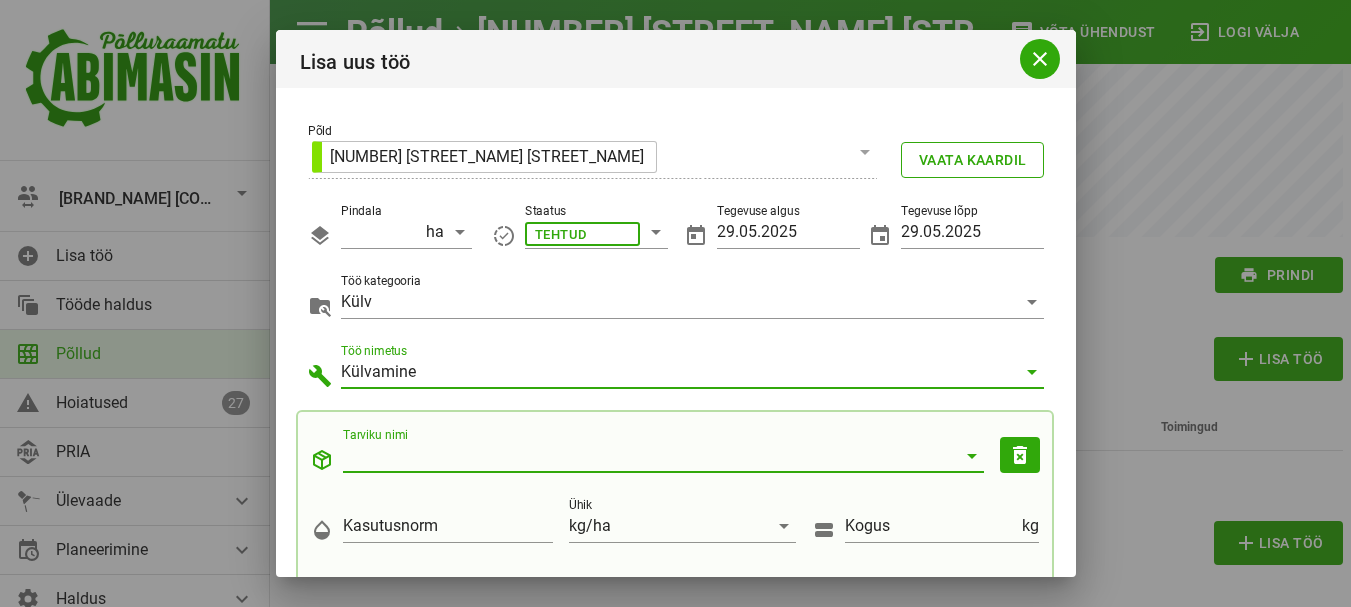 click on "Tarviku nimi" at bounding box center [649, 456] 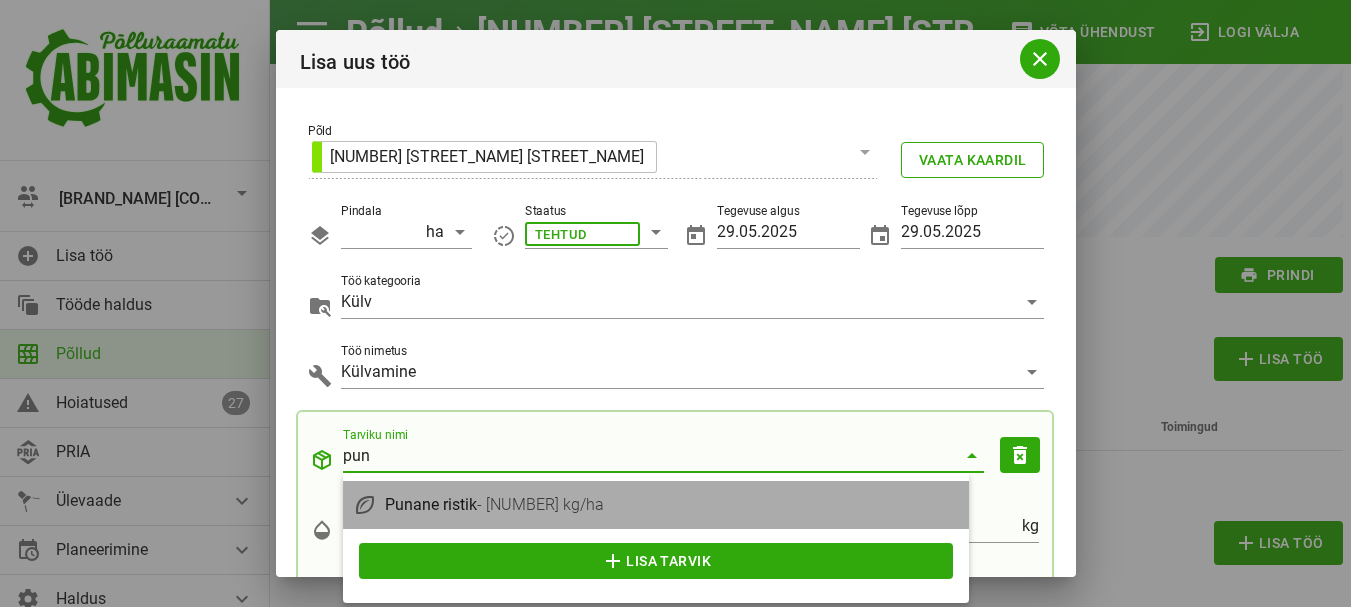click on "Punane ristik   - 10 kg/ha" at bounding box center [672, 504] 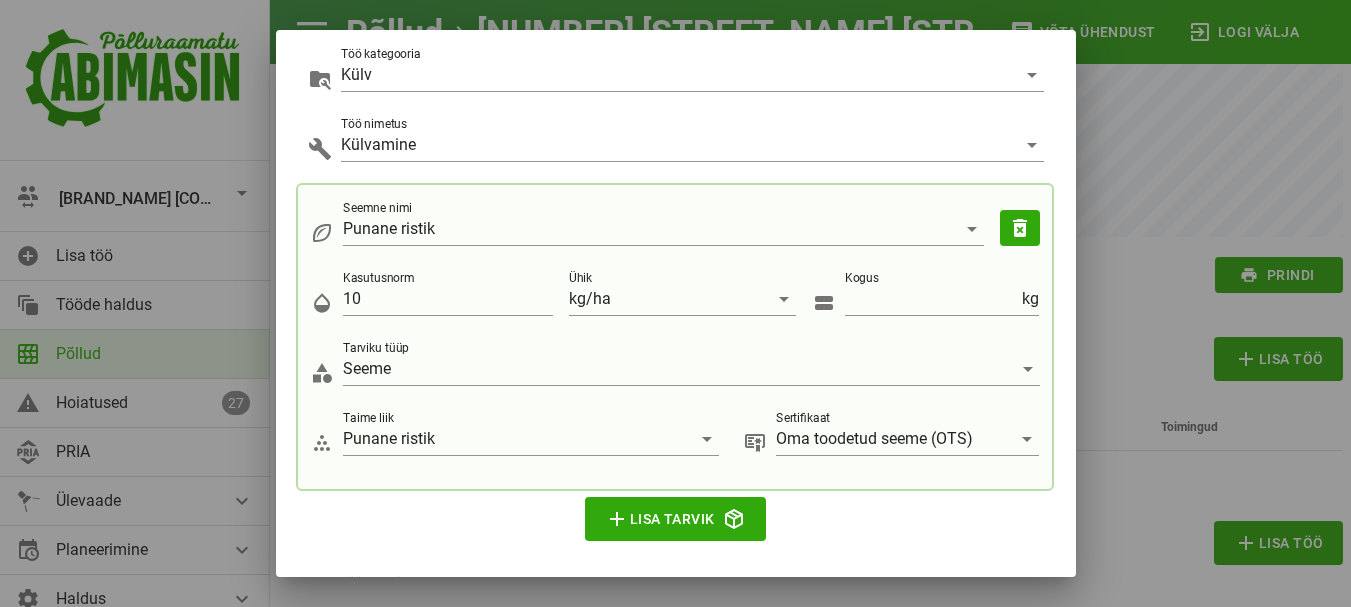 scroll, scrollTop: 374, scrollLeft: 0, axis: vertical 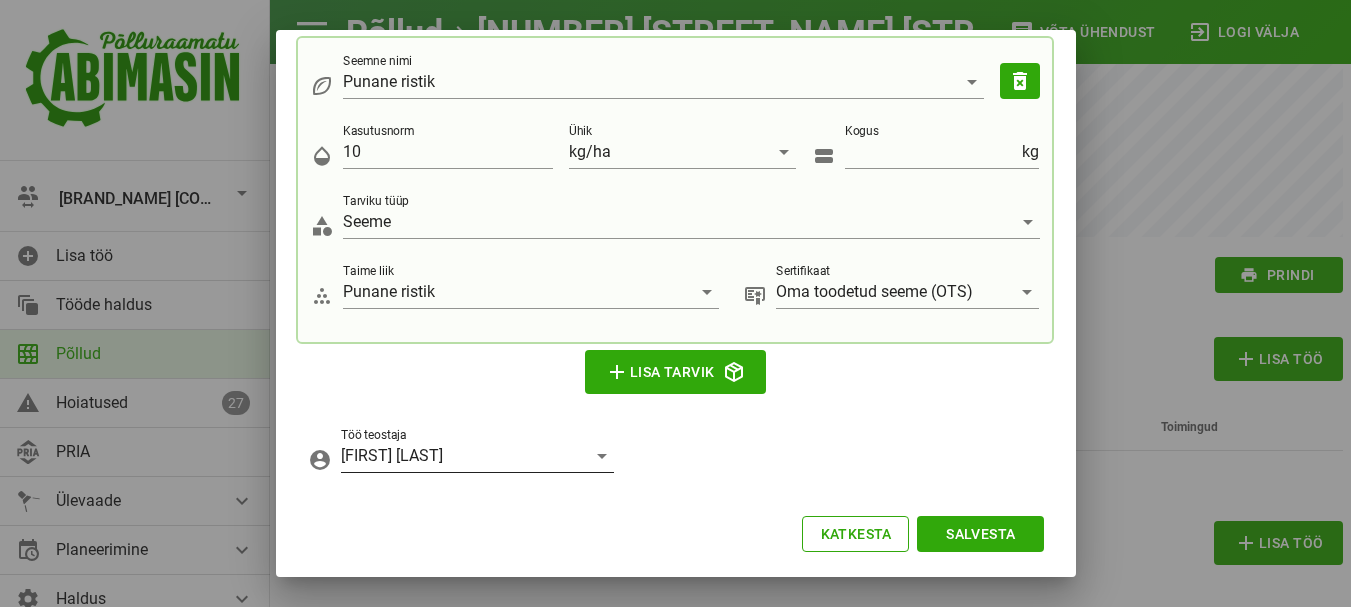 click at bounding box center (602, 456) 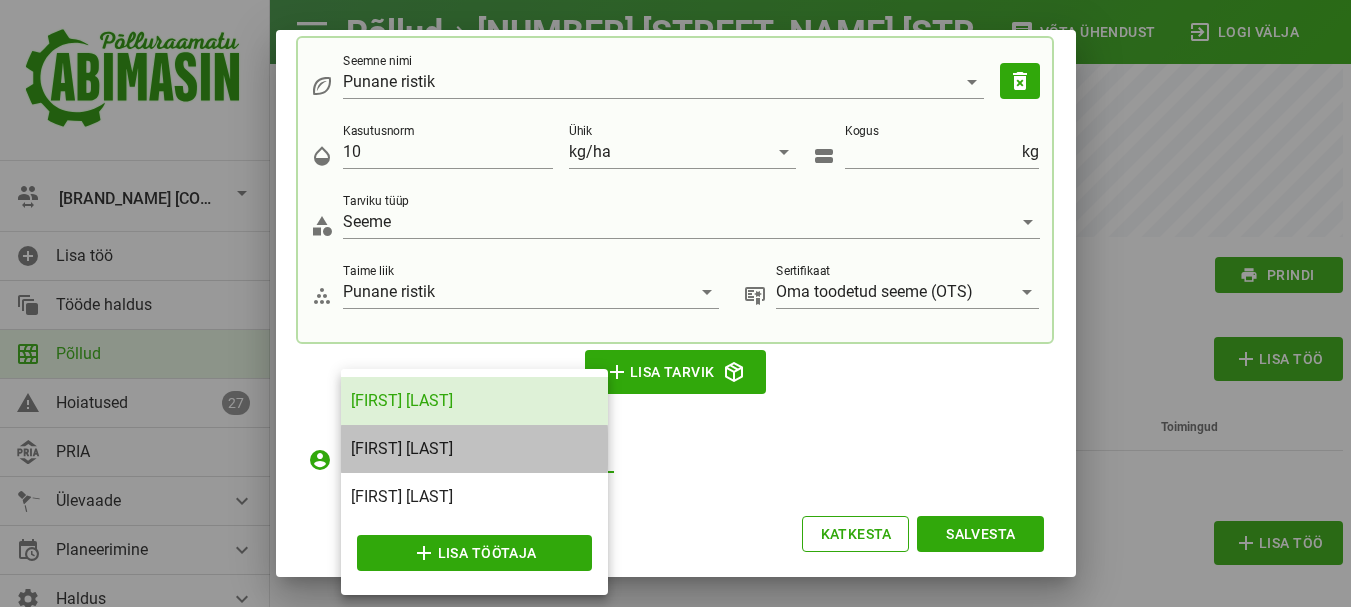 click on "[FIRST] [LAST]" at bounding box center (474, 448) 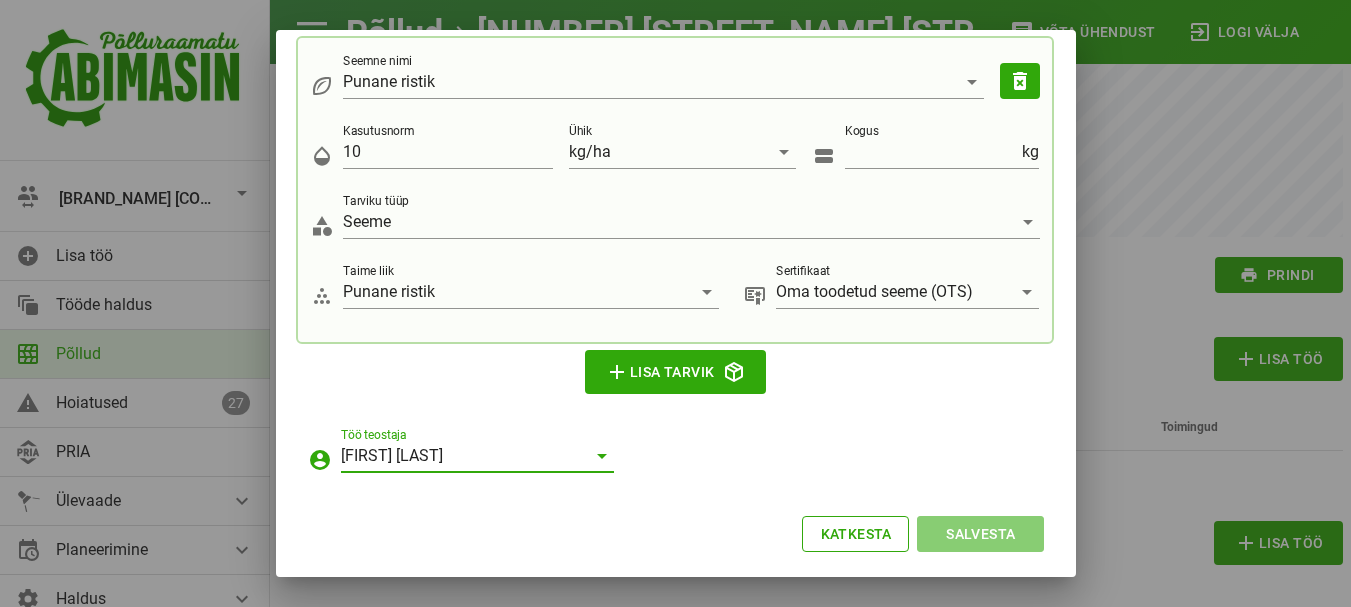 click on "Salvesta" at bounding box center [980, 534] 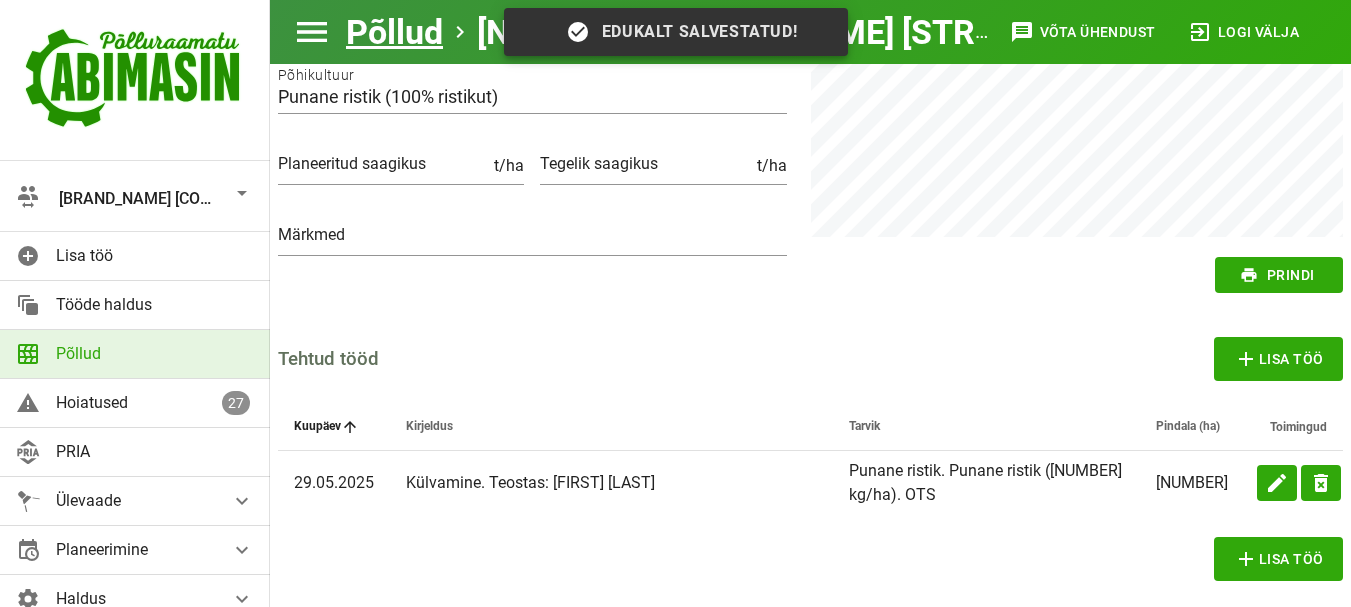 scroll, scrollTop: 0, scrollLeft: 0, axis: both 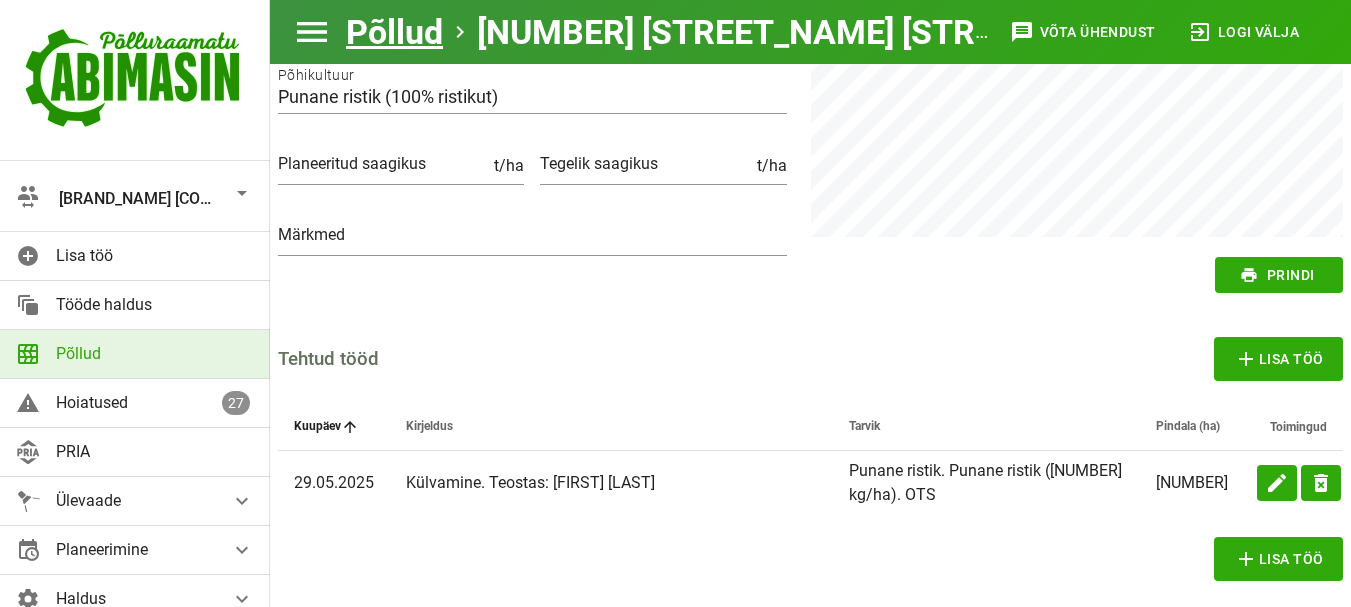 click at bounding box center [242, 193] 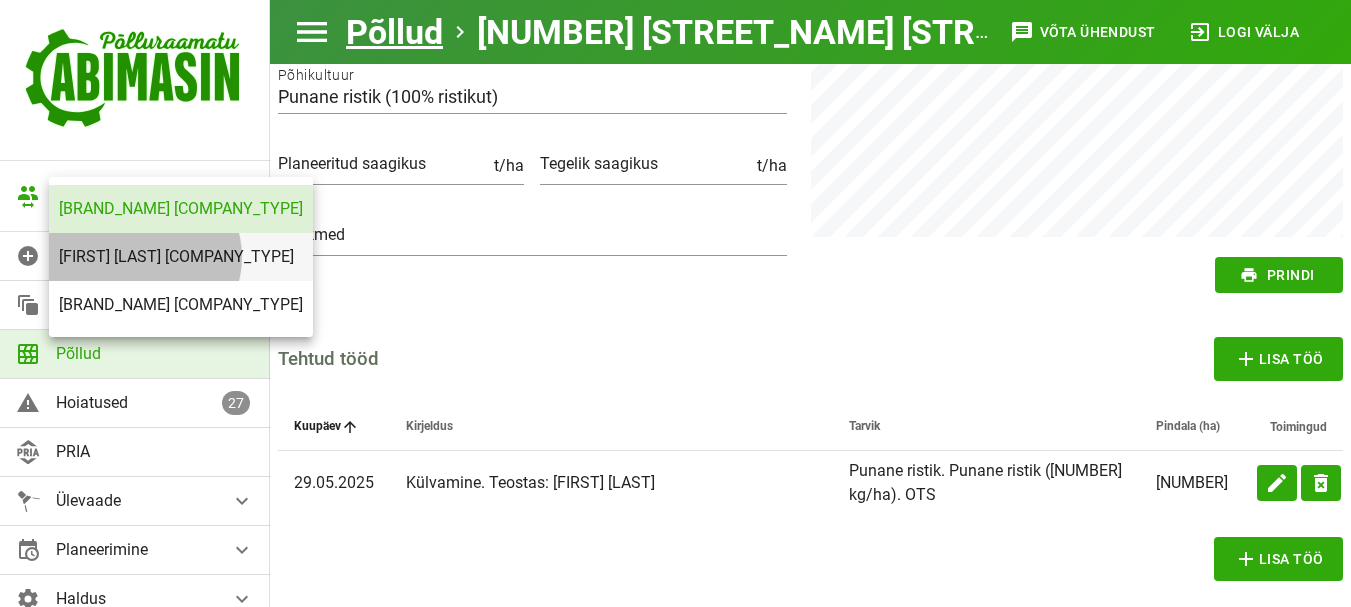 click on "[FIRST] [LAST] [COMPANY_TYPE]" at bounding box center [181, 256] 